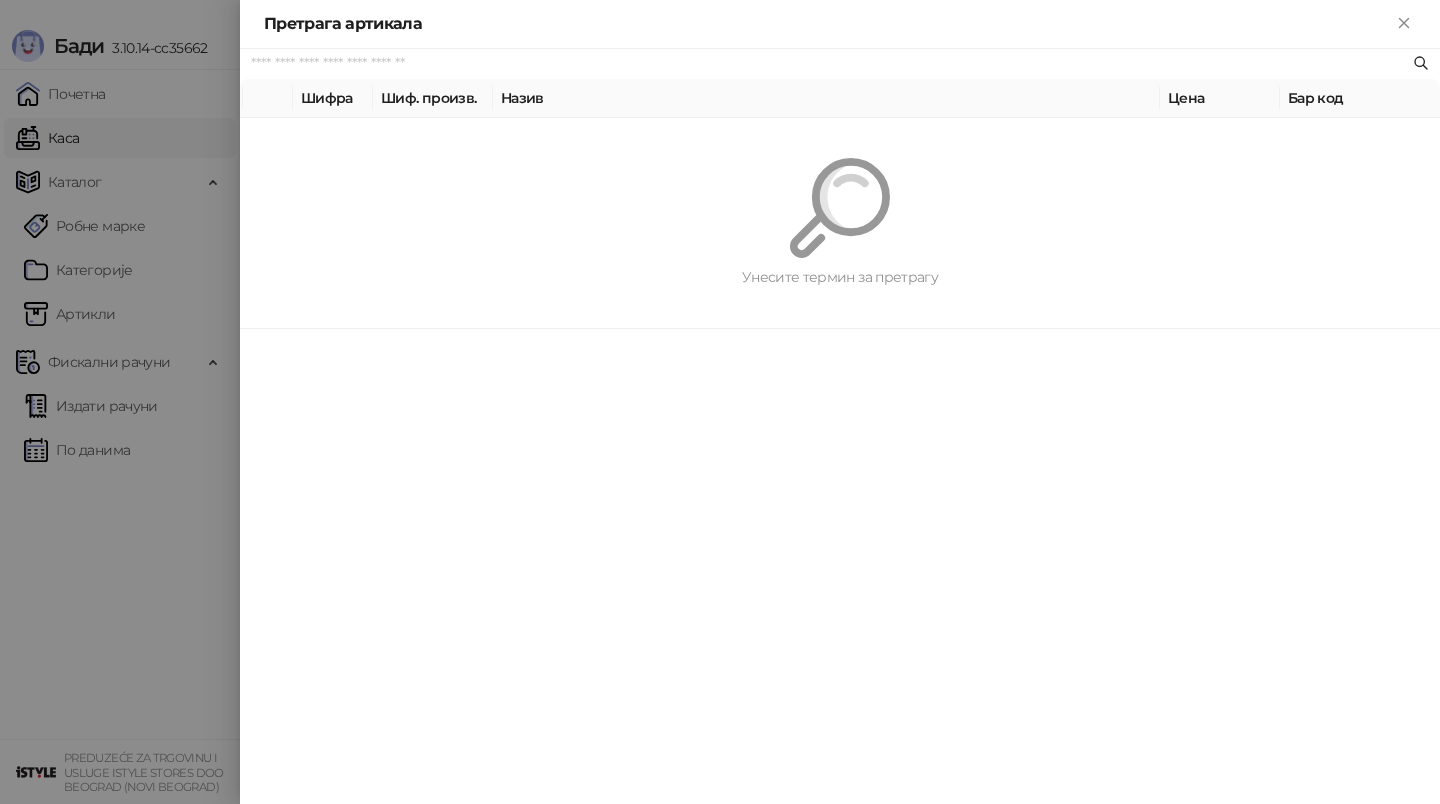 scroll, scrollTop: 0, scrollLeft: 0, axis: both 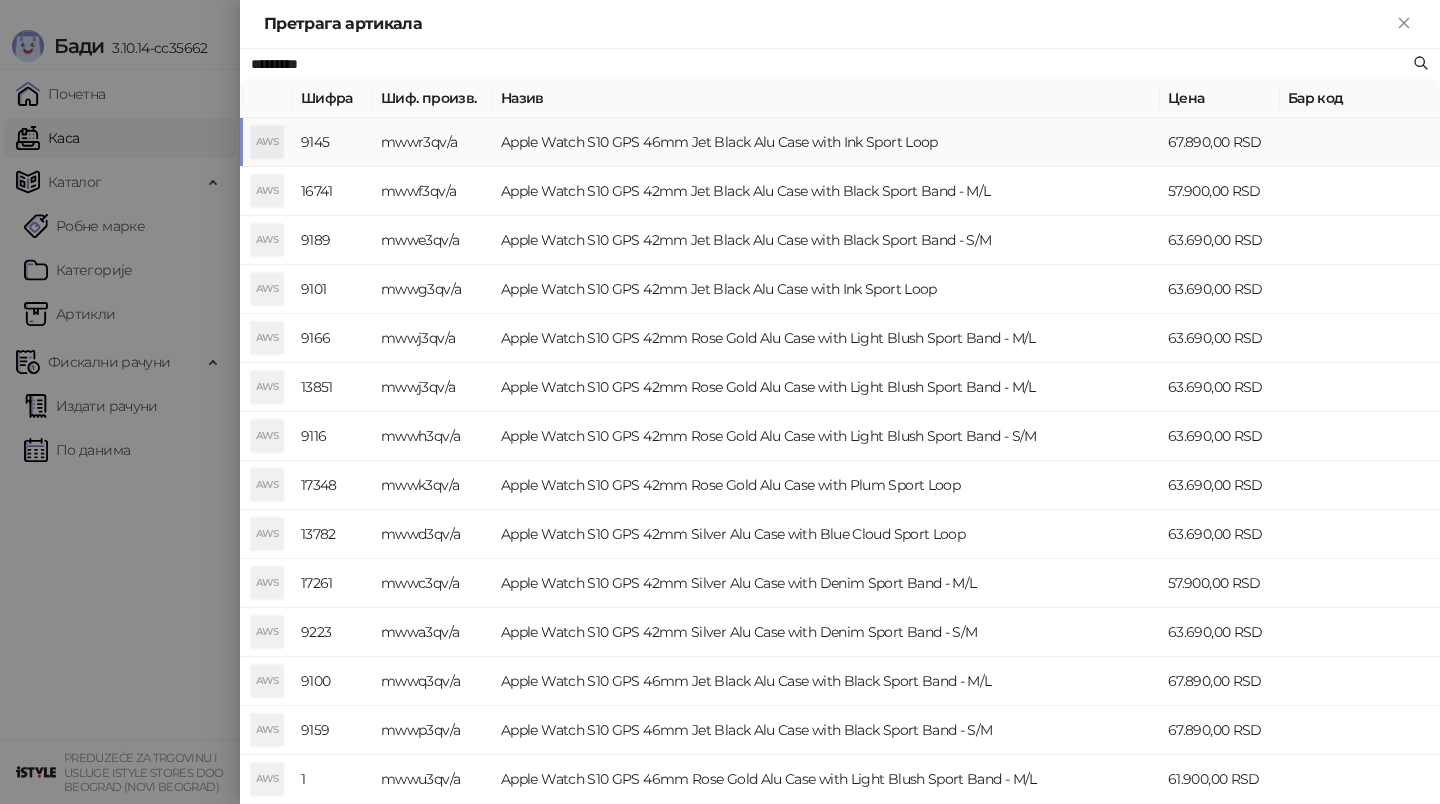click on "Apple Watch S10 GPS 46mm Jet Black Alu Case with Ink Sport Loop" at bounding box center (826, 142) 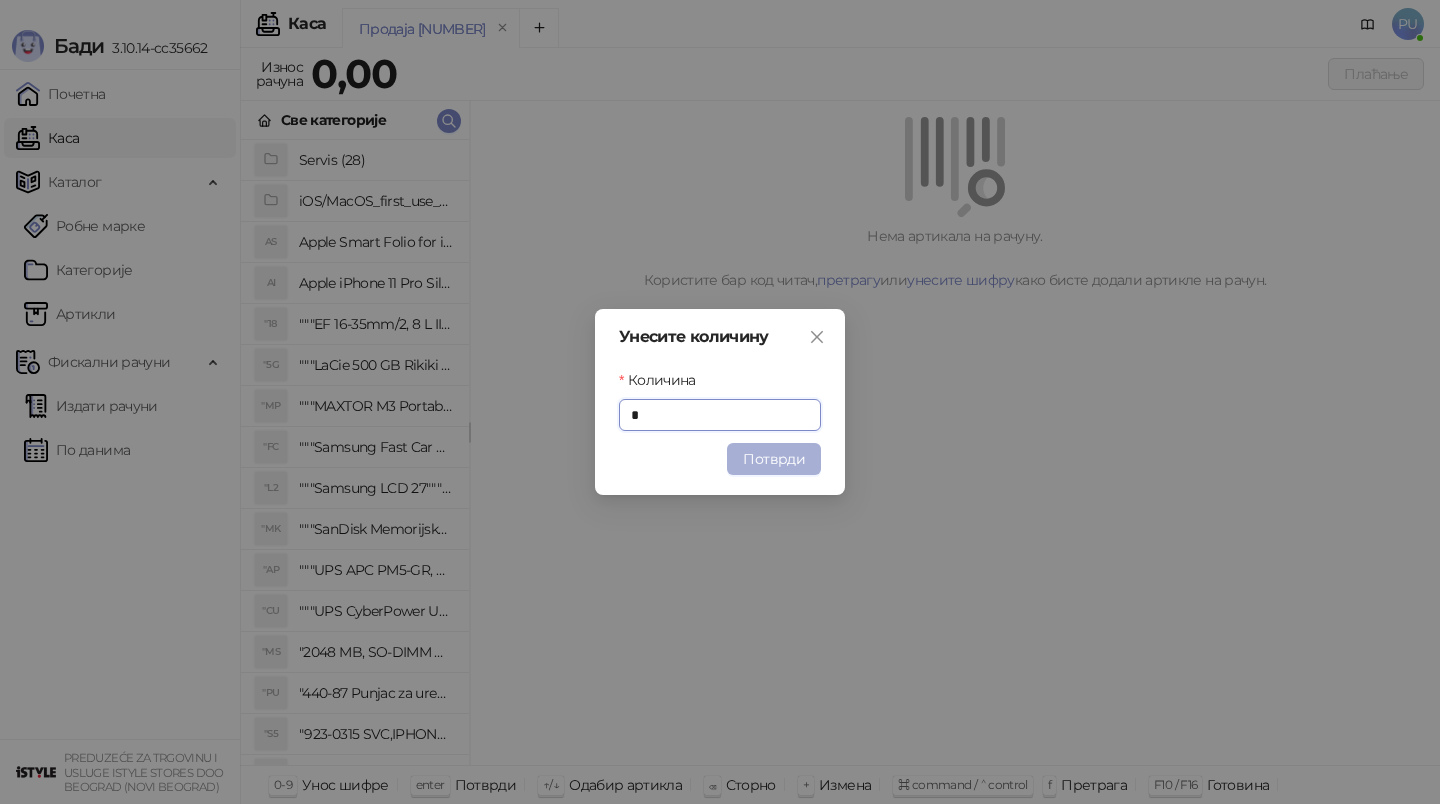 click on "Потврди" at bounding box center [774, 459] 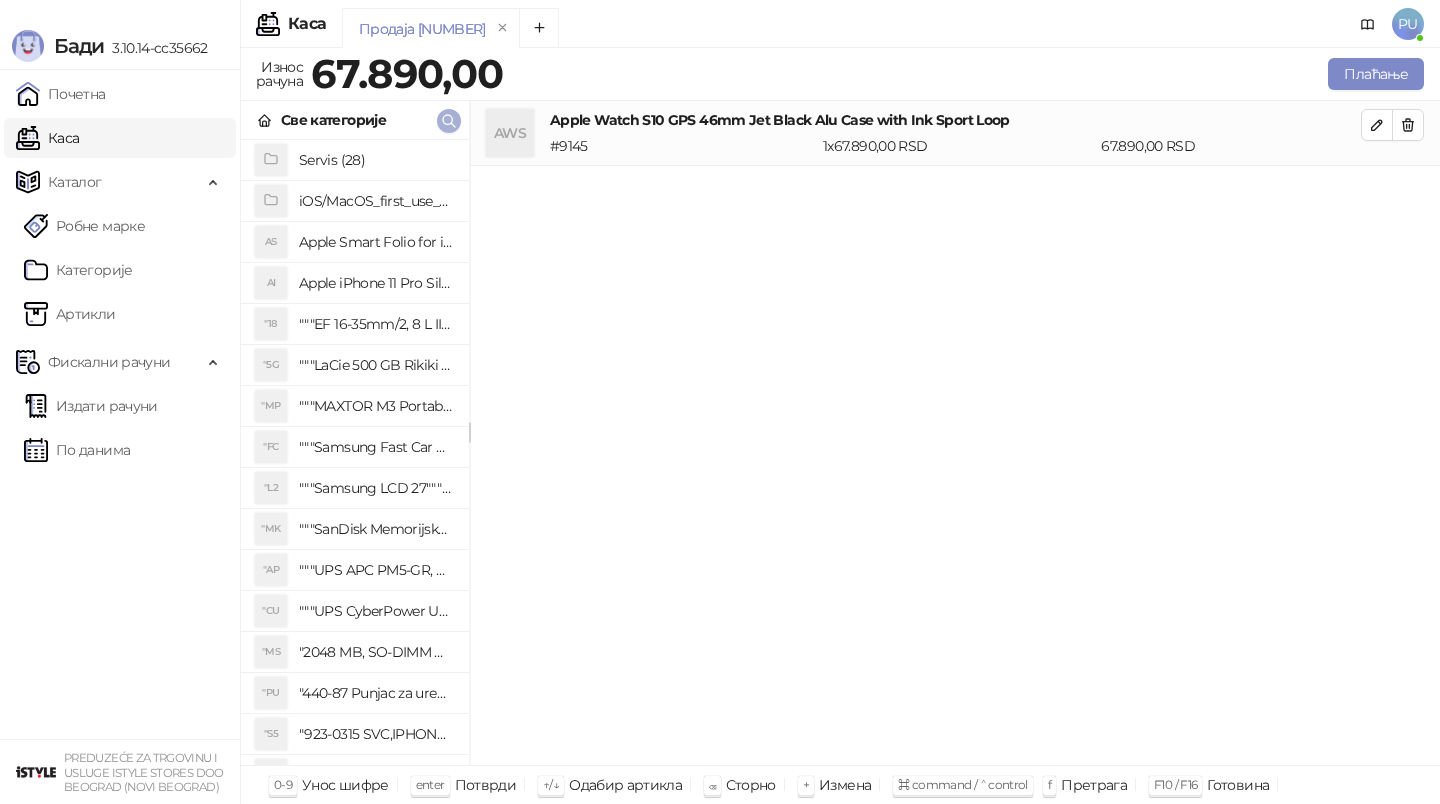 click 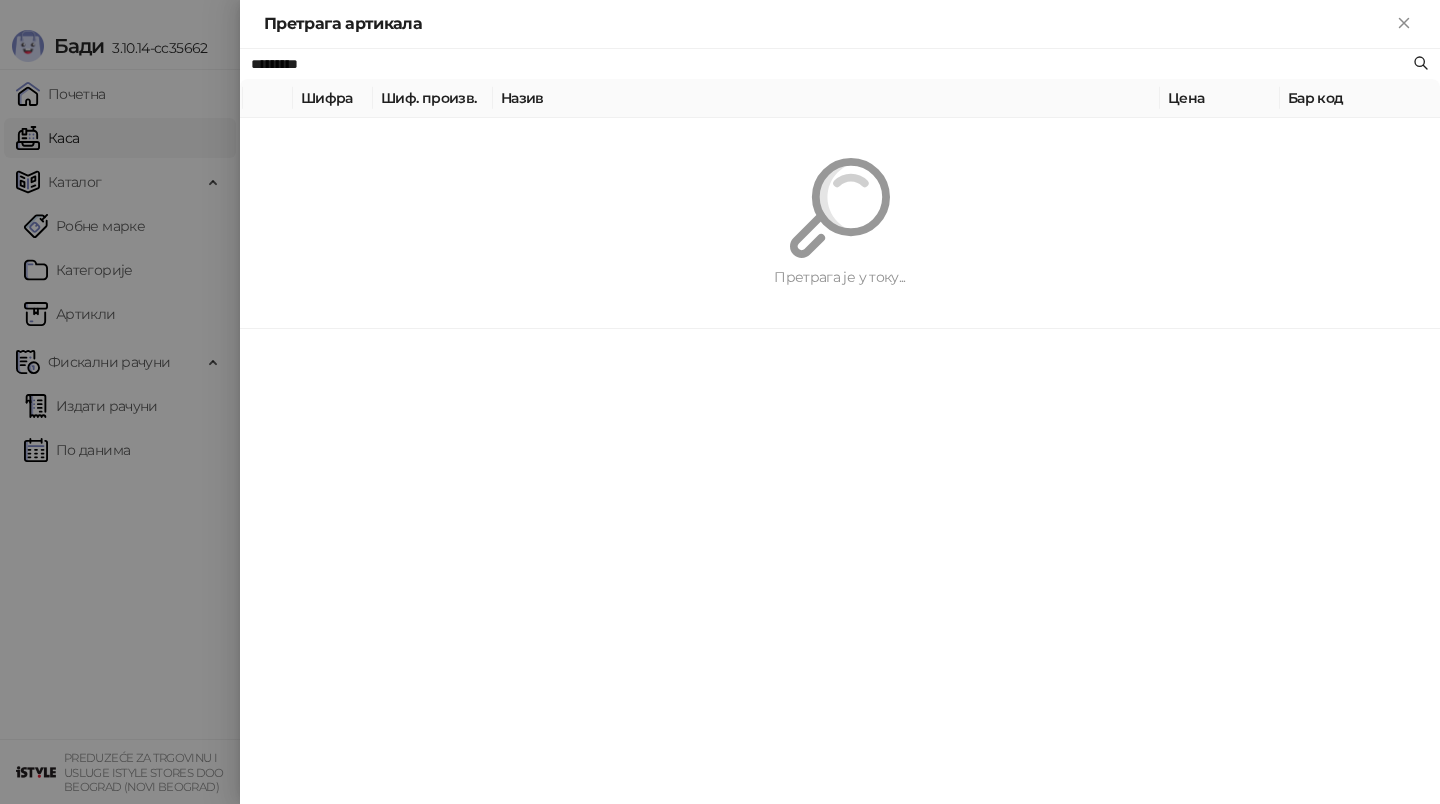 paste 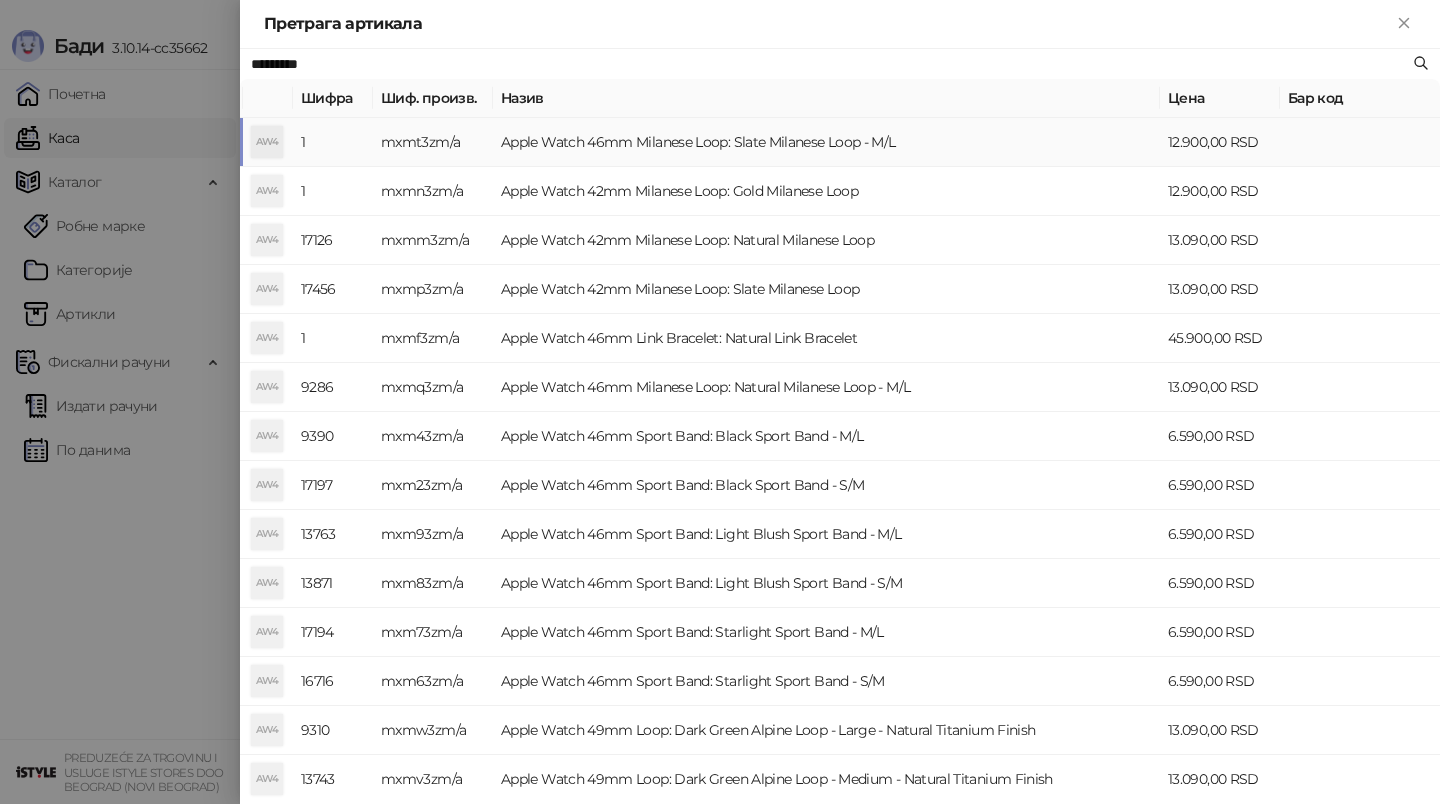 type on "*********" 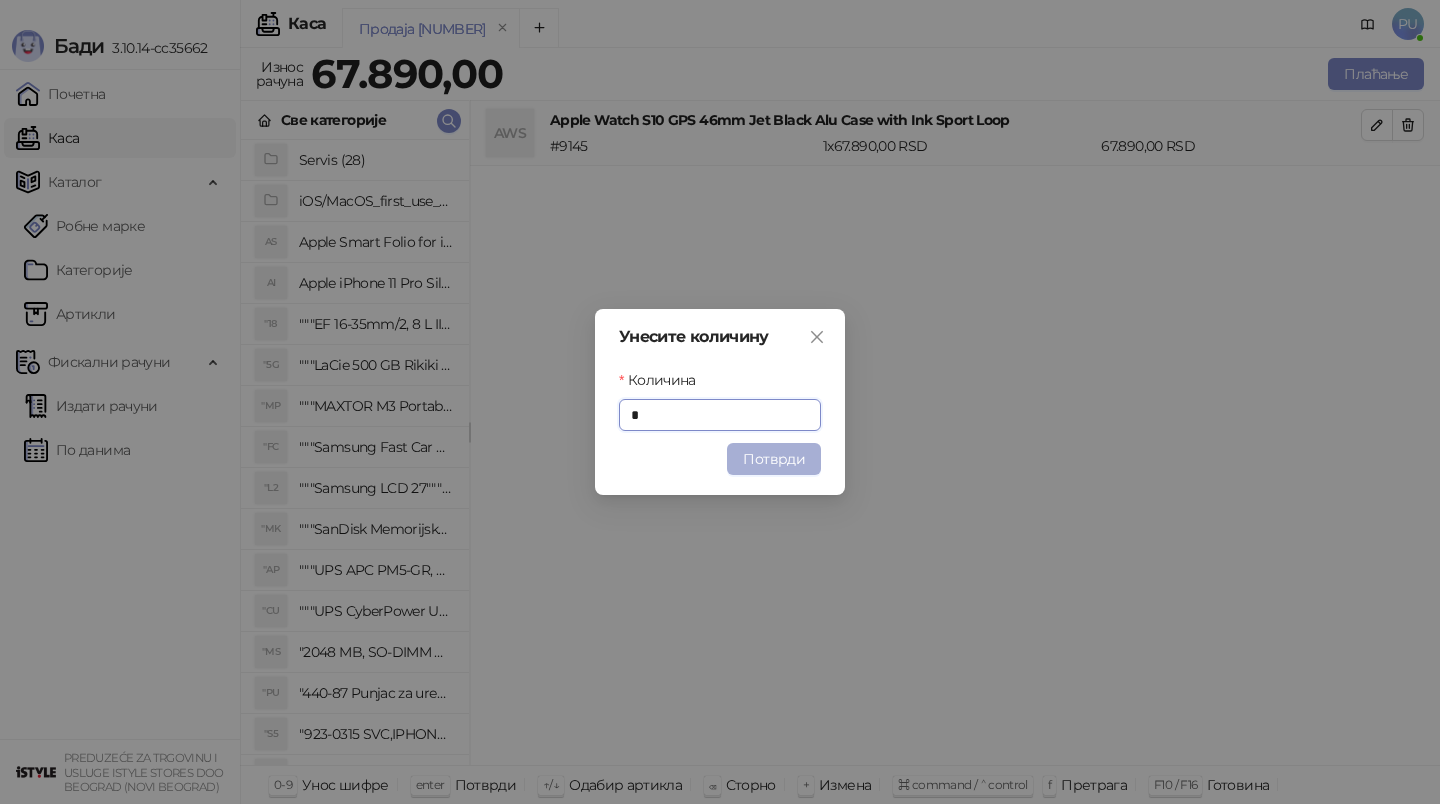 click on "Потврди" at bounding box center [774, 459] 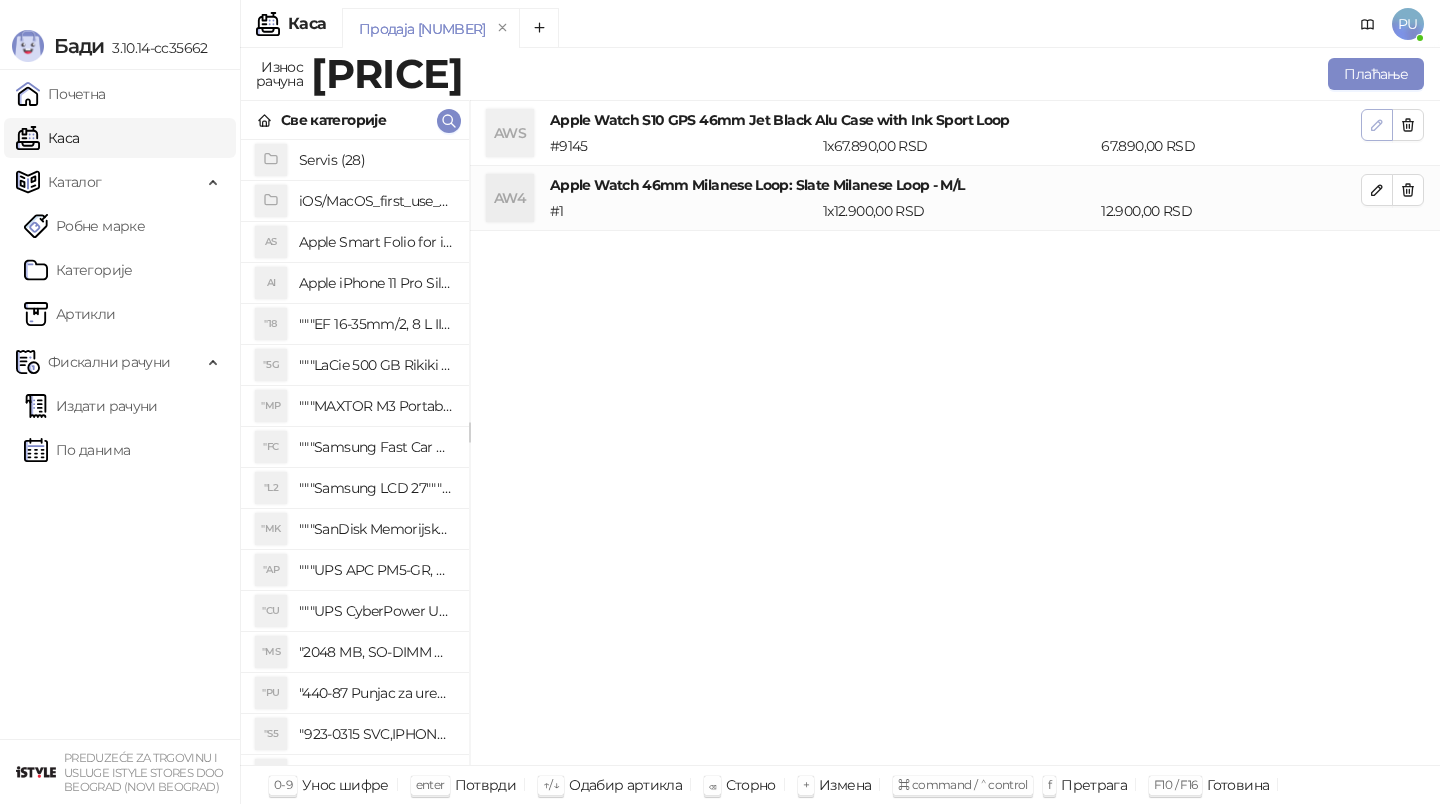 click 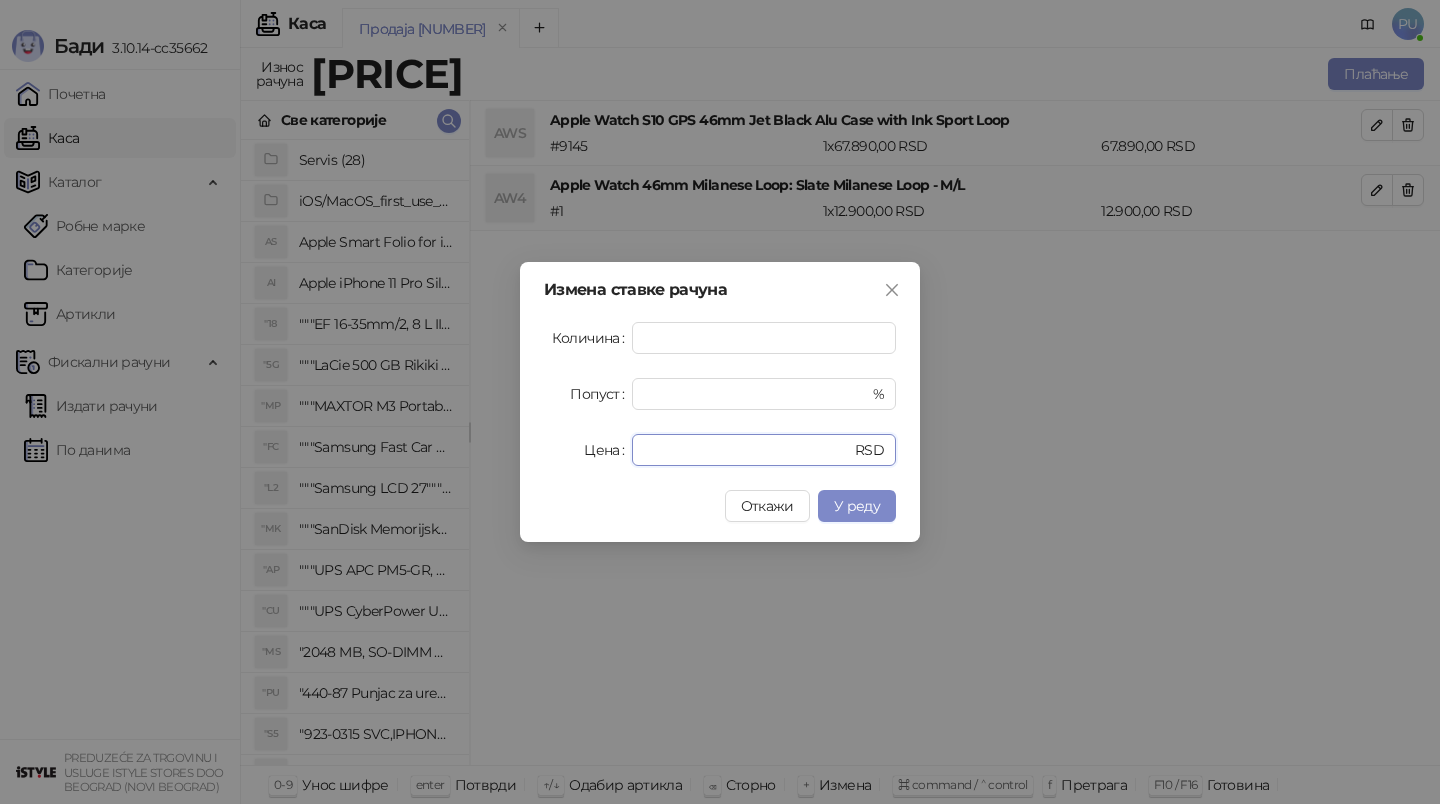 drag, startPoint x: 693, startPoint y: 454, endPoint x: 402, endPoint y: 454, distance: 291 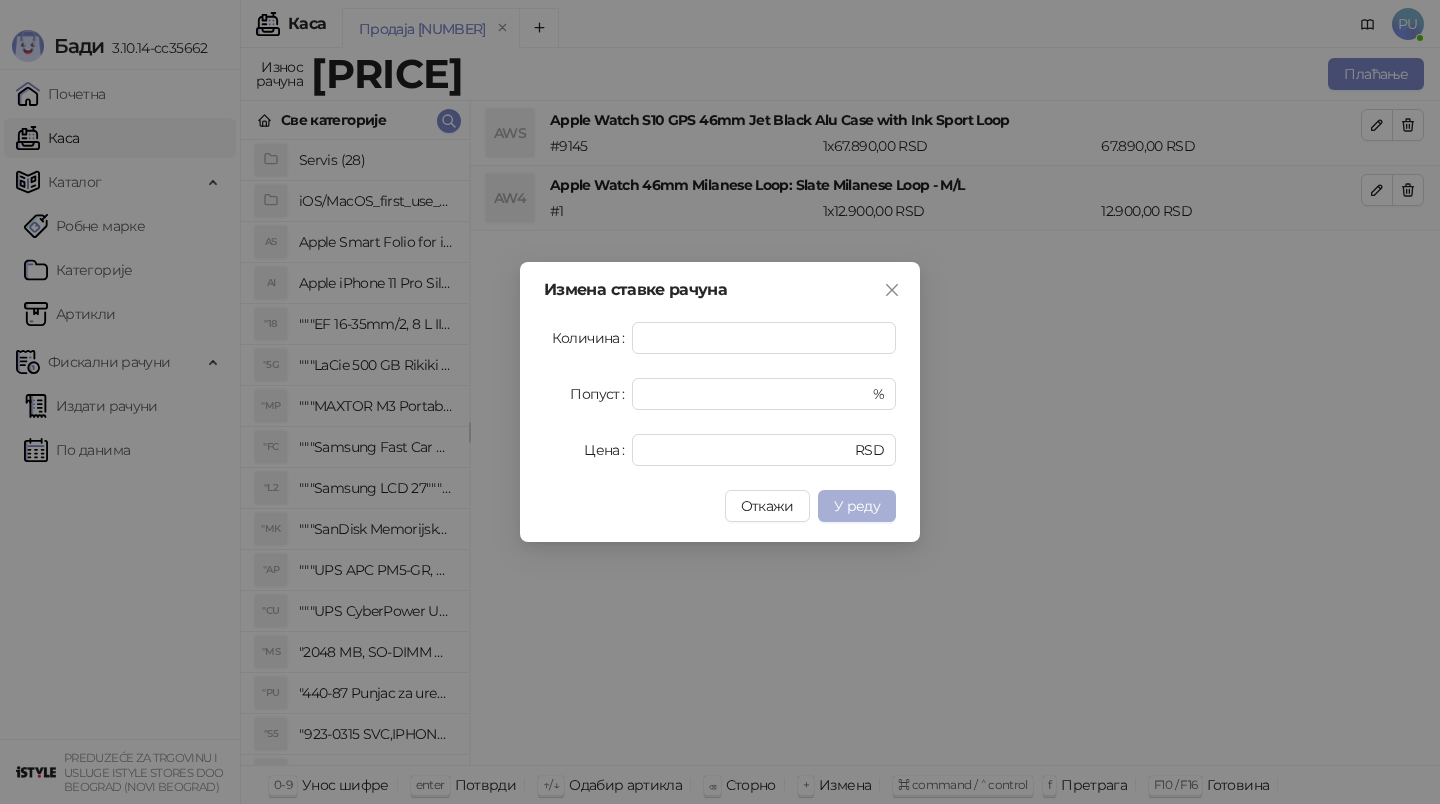 type on "*****" 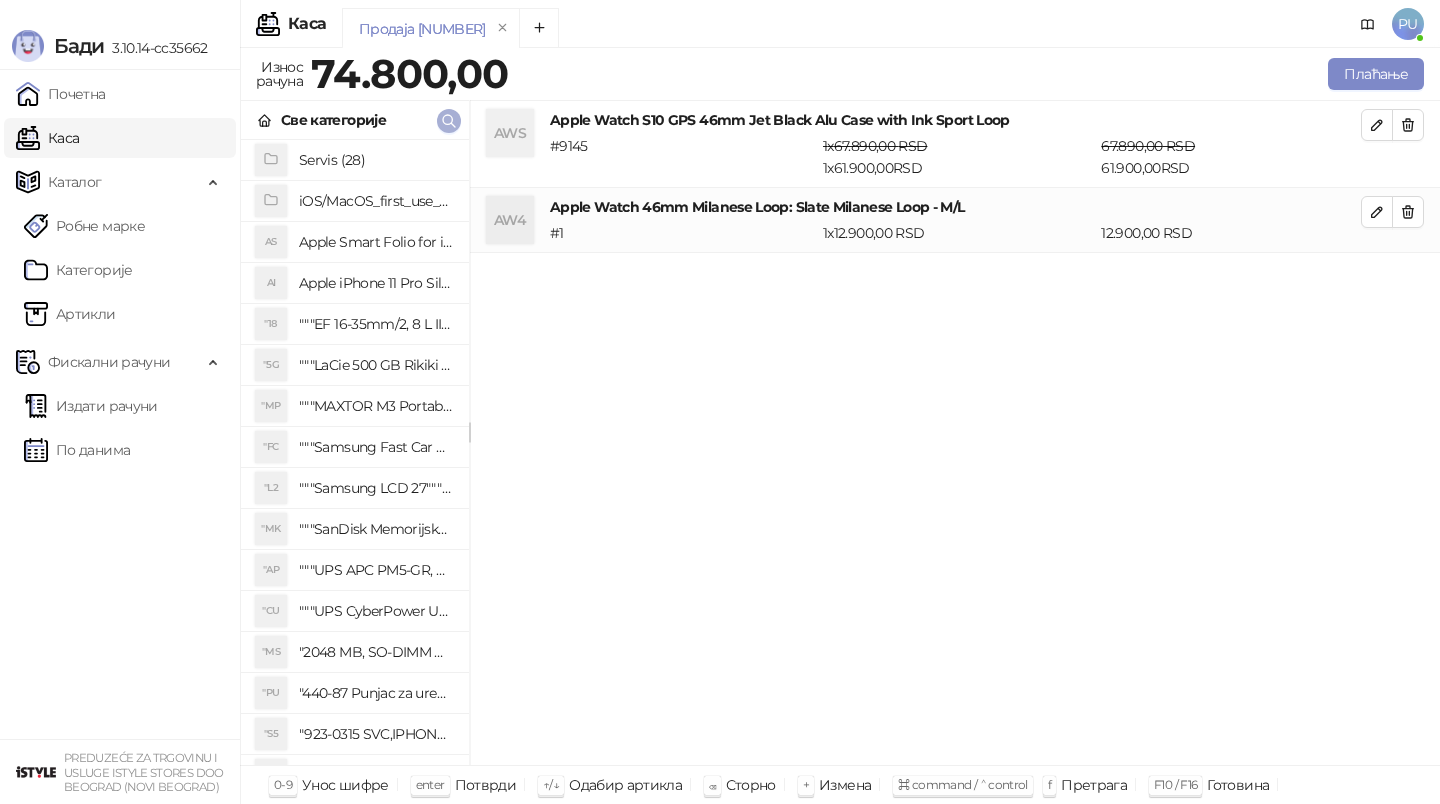 click 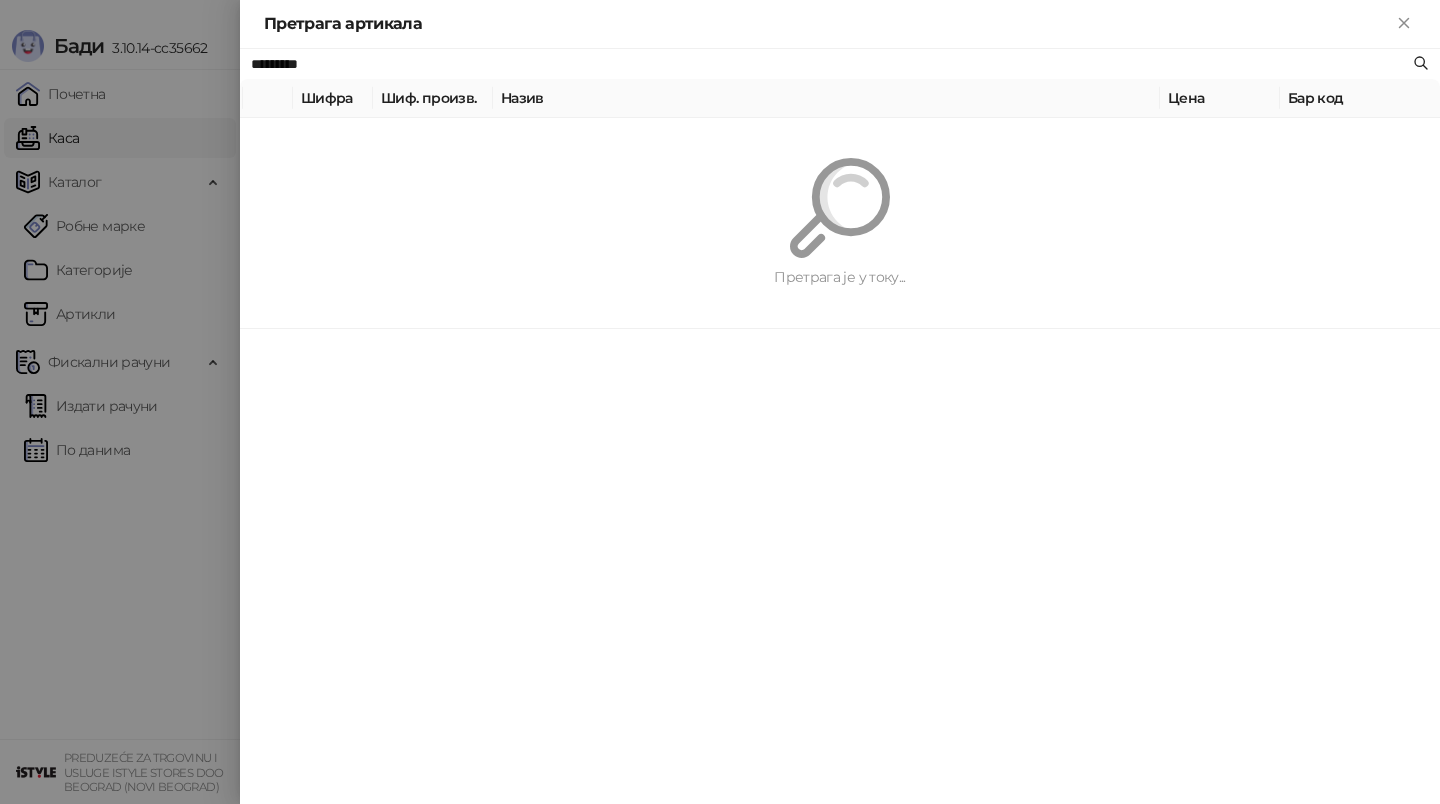 paste on "*******" 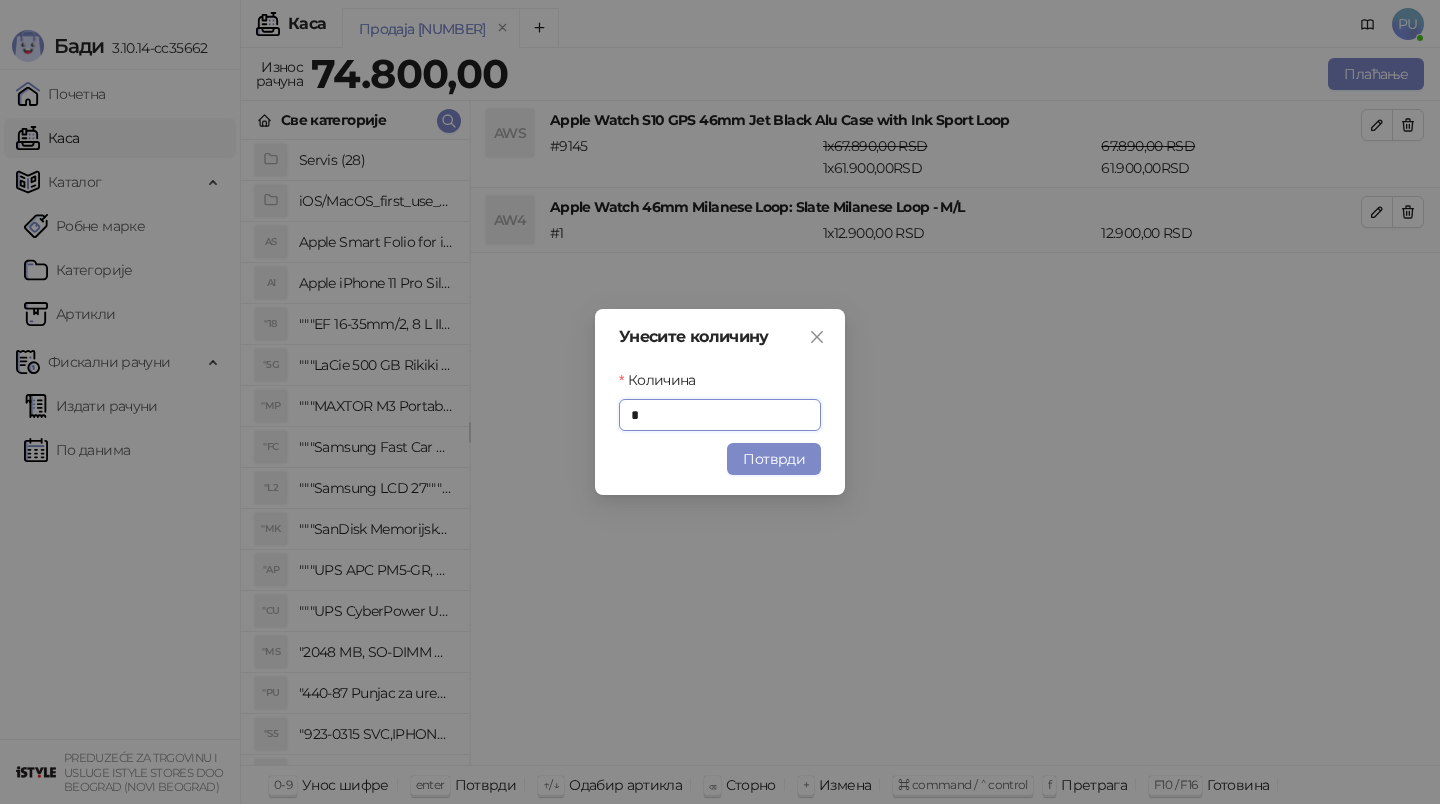 click on "Унесите количину Количина * Потврди" at bounding box center [720, 402] 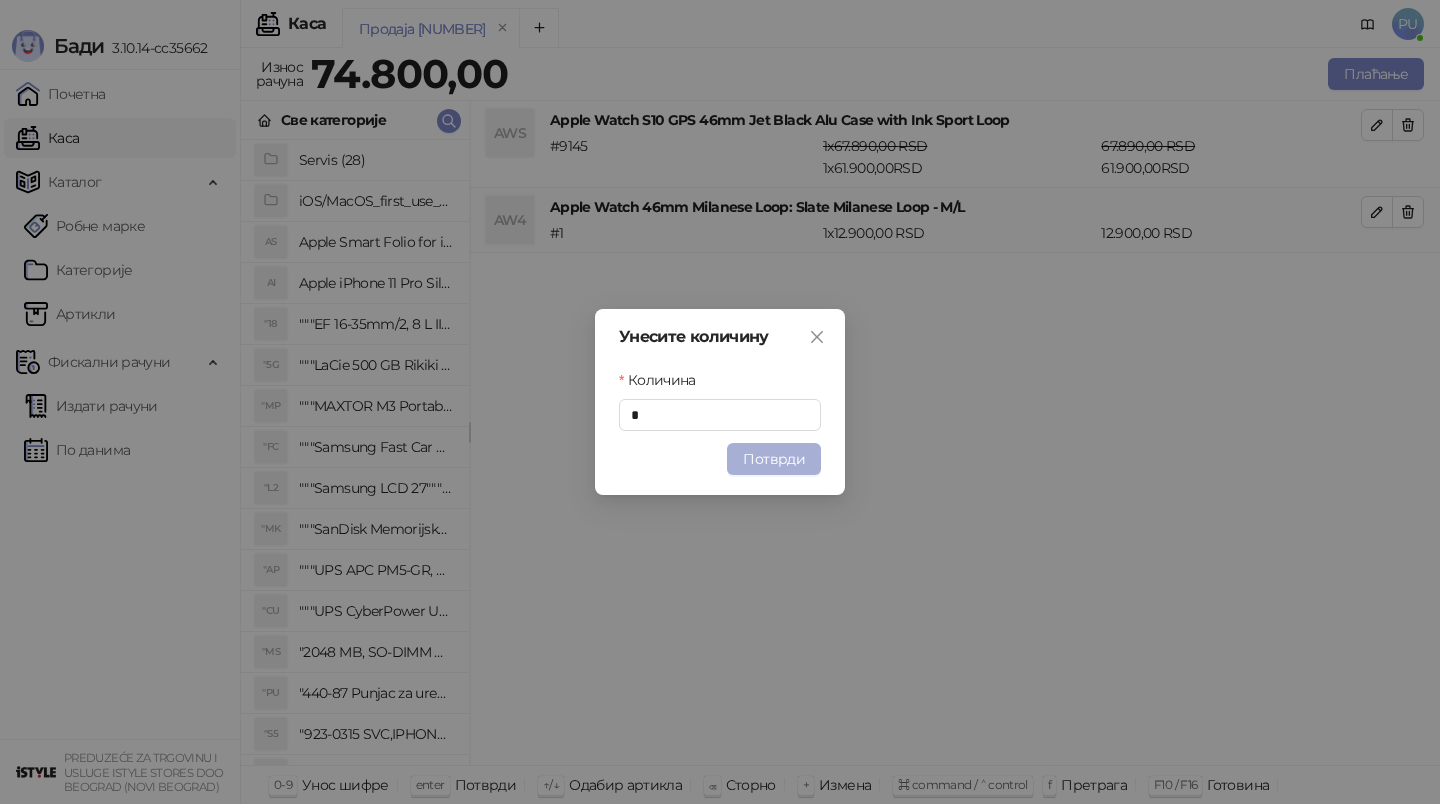 click on "Потврди" at bounding box center [774, 459] 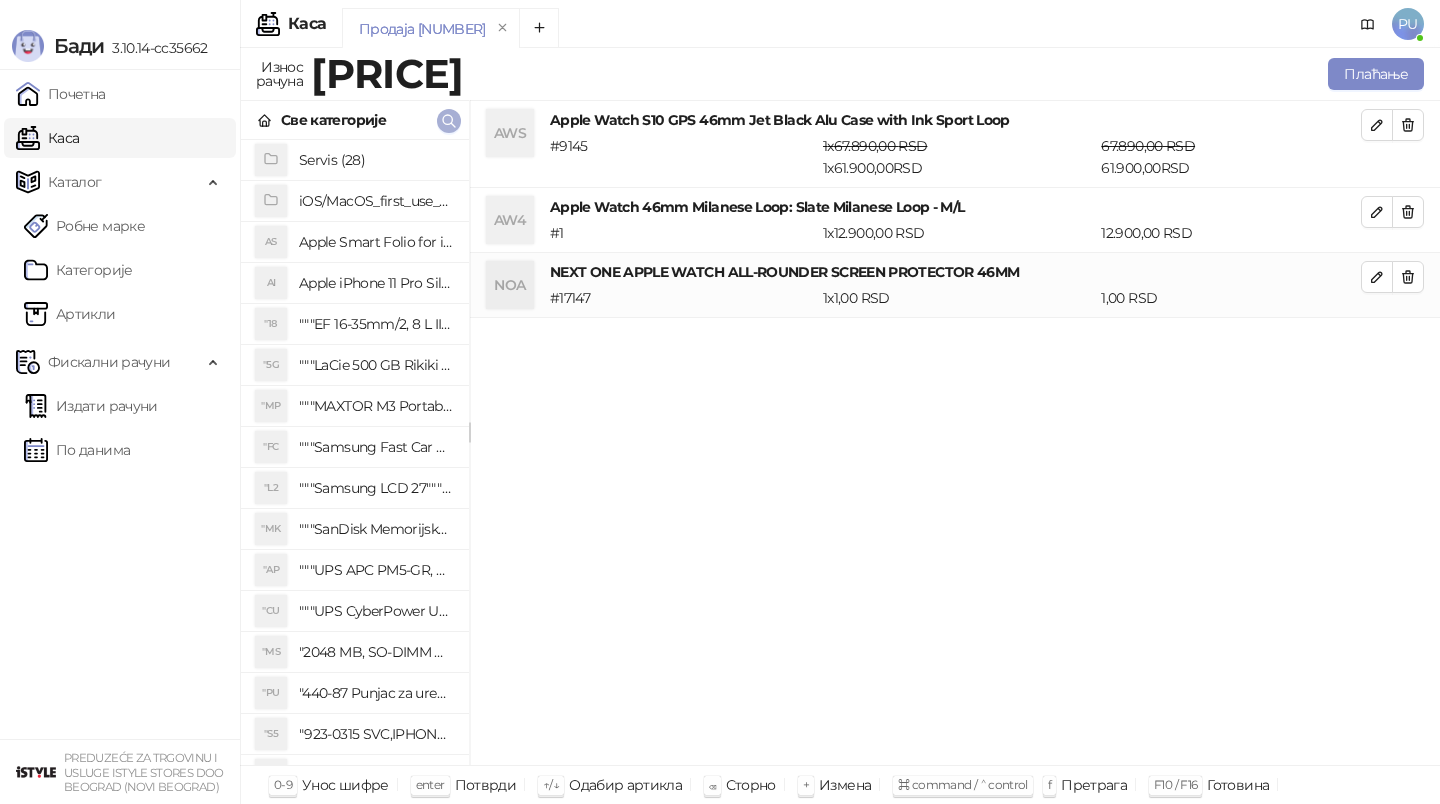 click 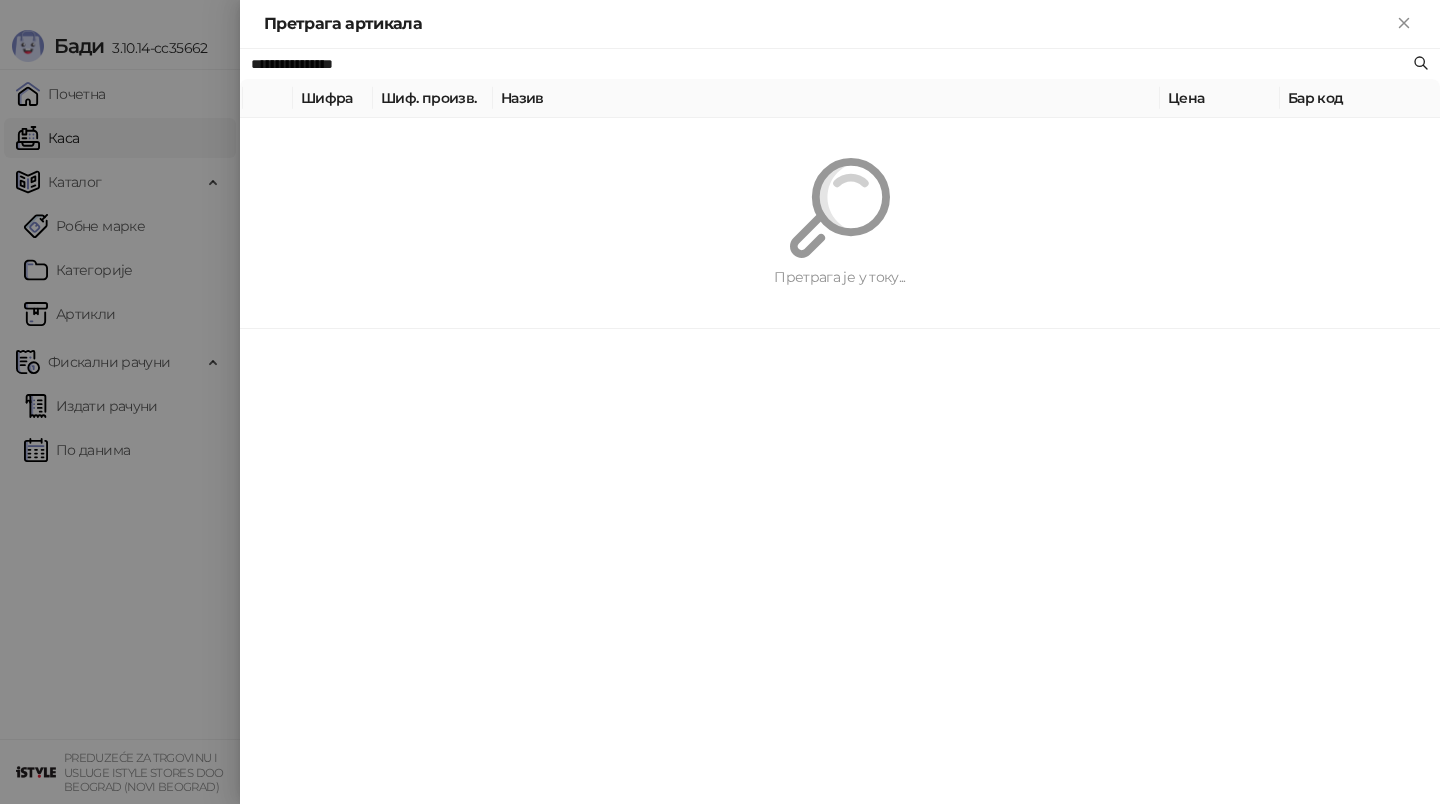 paste on "**********" 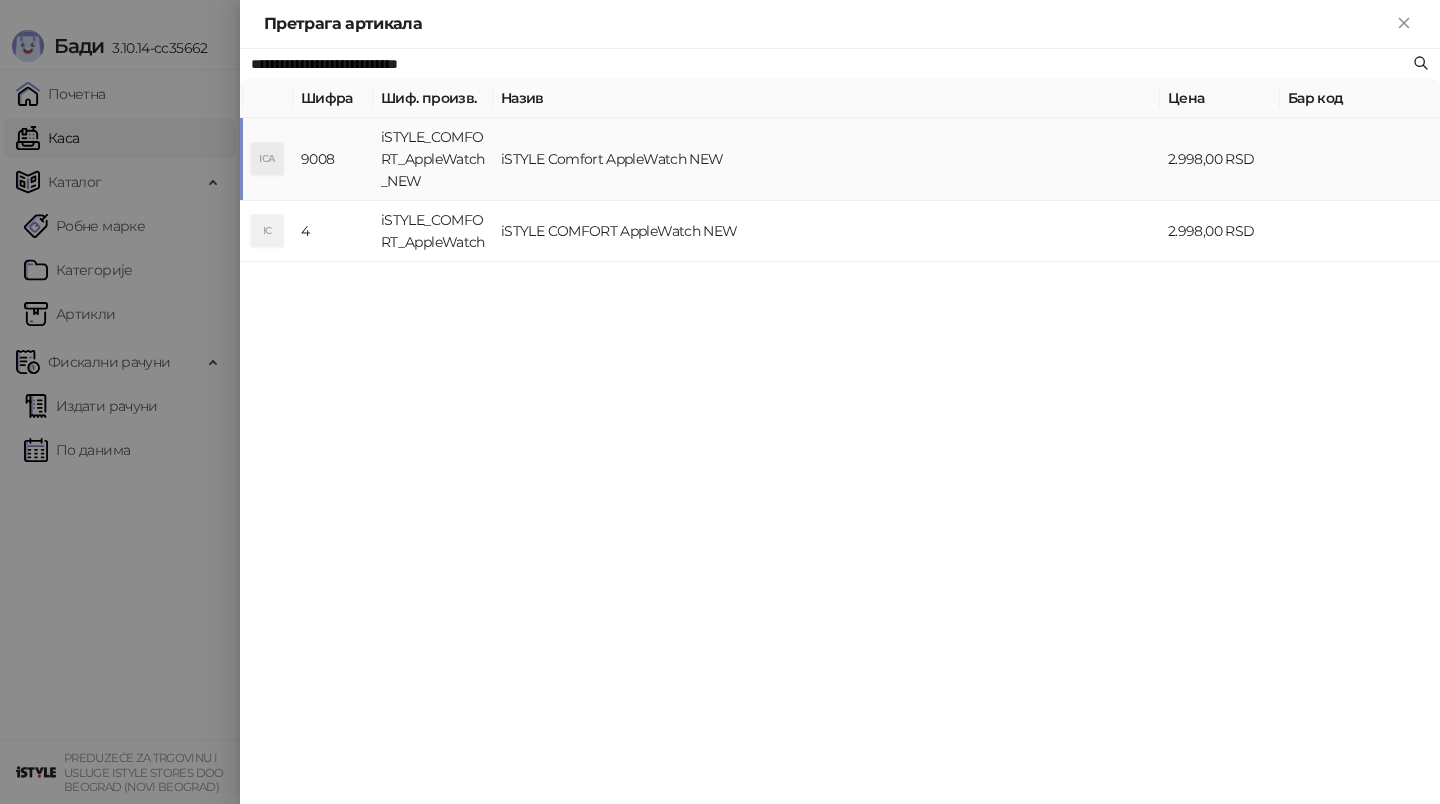 type on "**********" 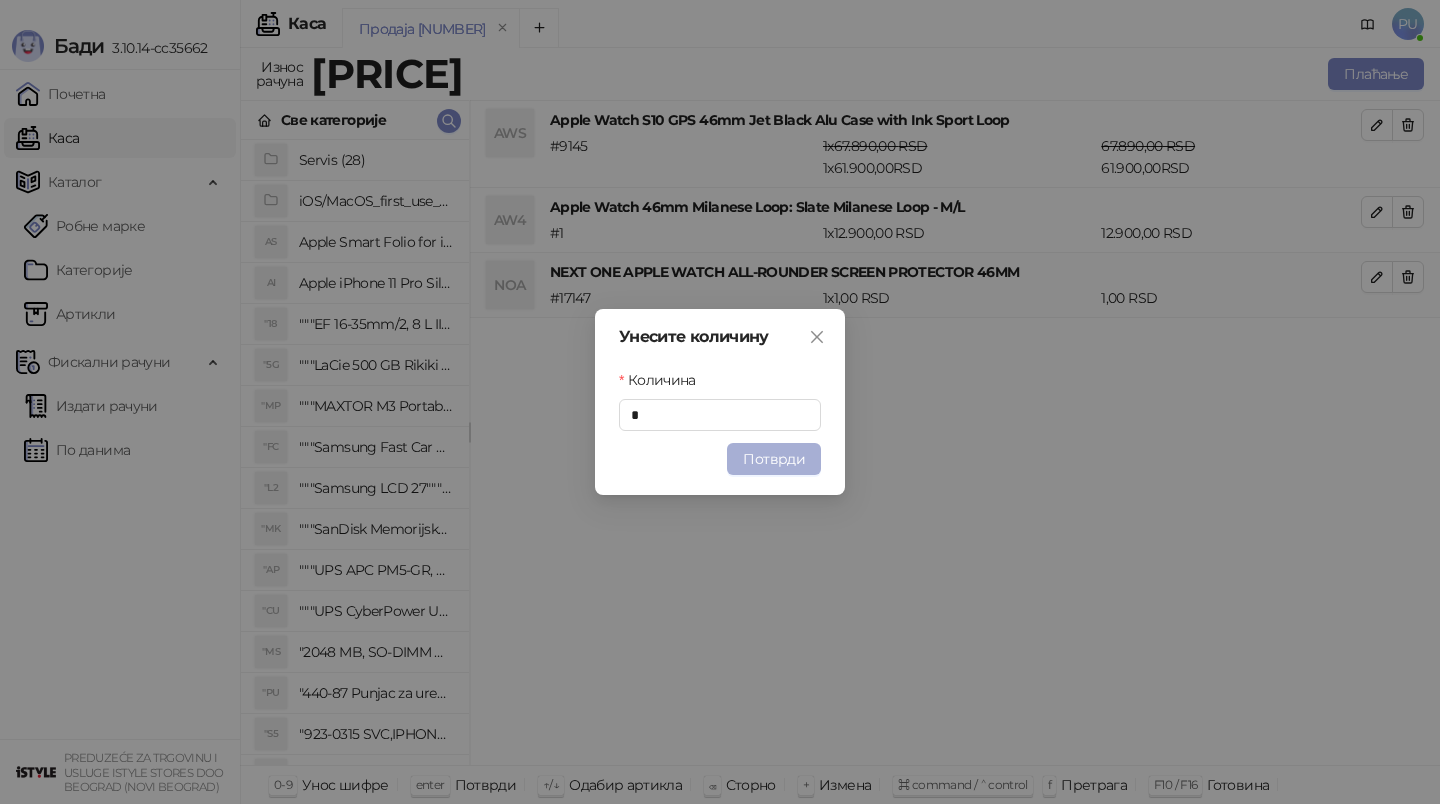 click on "Потврди" at bounding box center [774, 459] 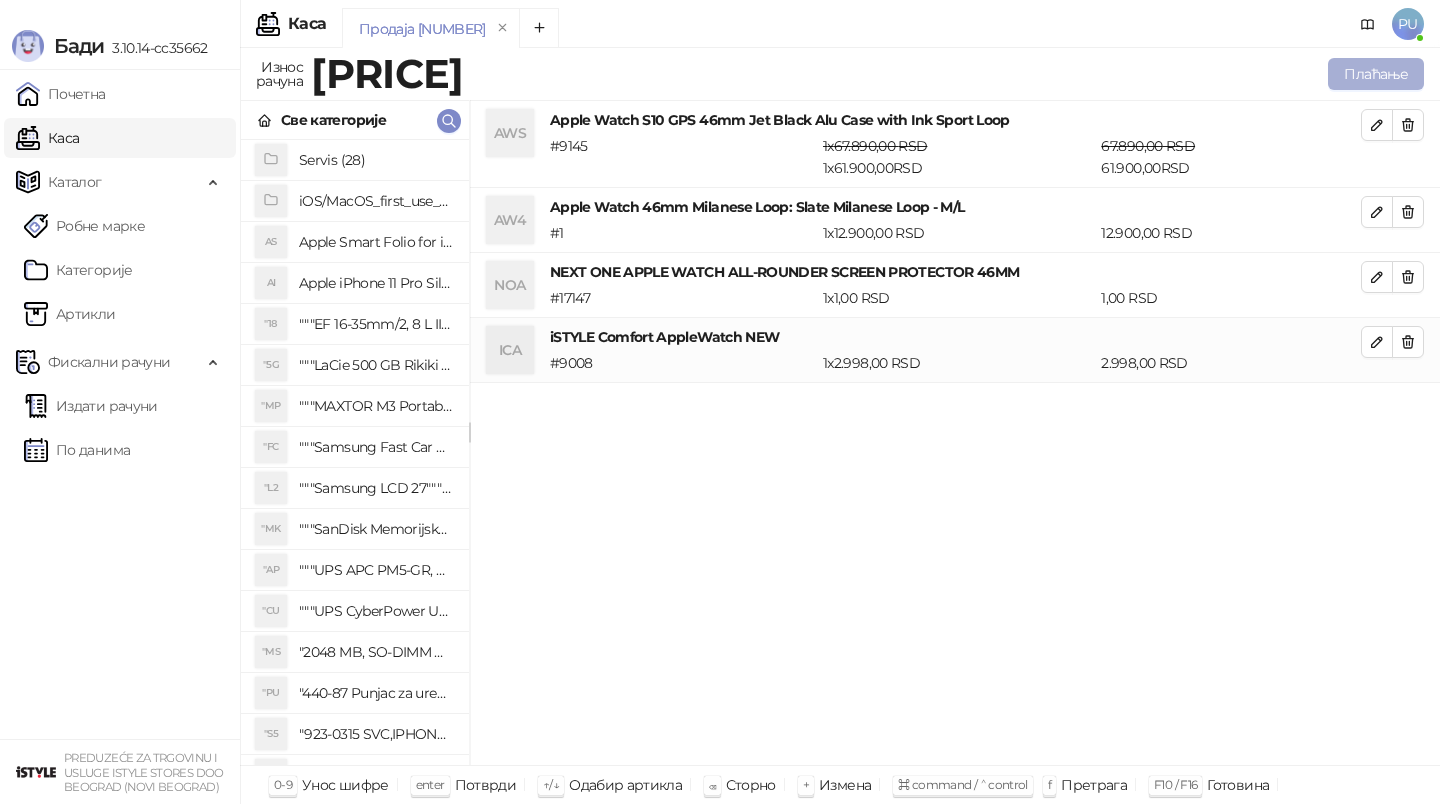 click on "Плаћање" at bounding box center [1376, 74] 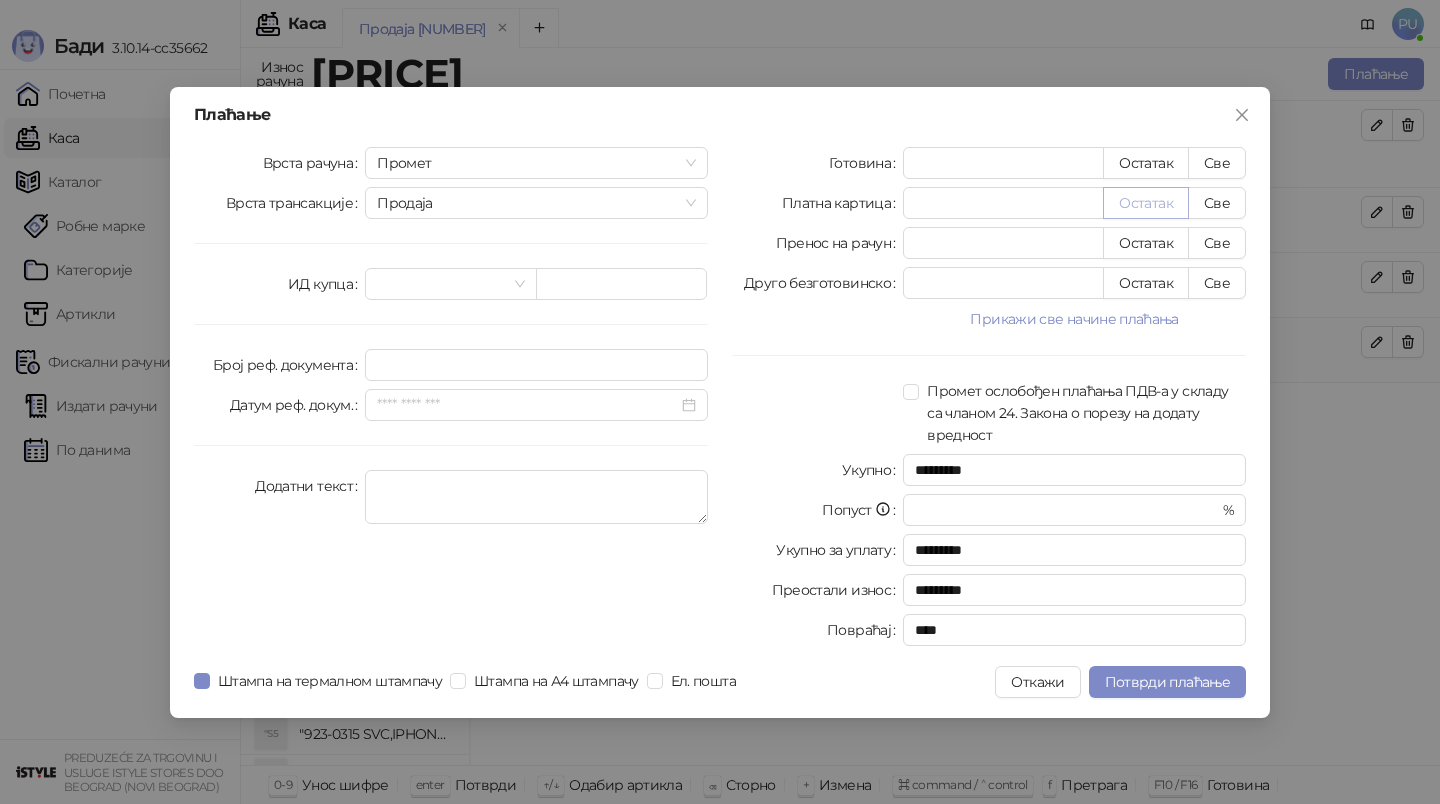click on "Остатак" at bounding box center (1146, 203) 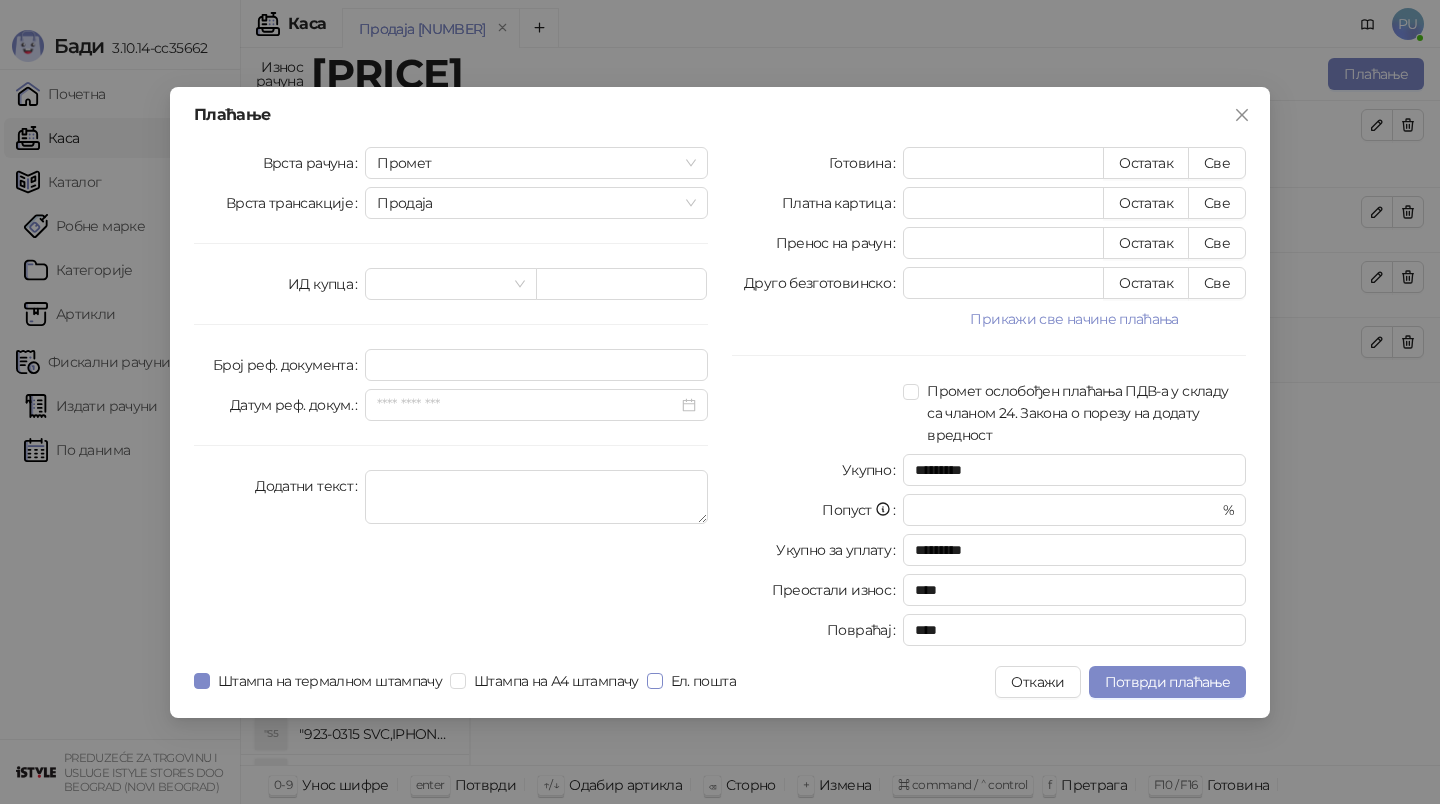 click on "Ел. пошта" at bounding box center [703, 681] 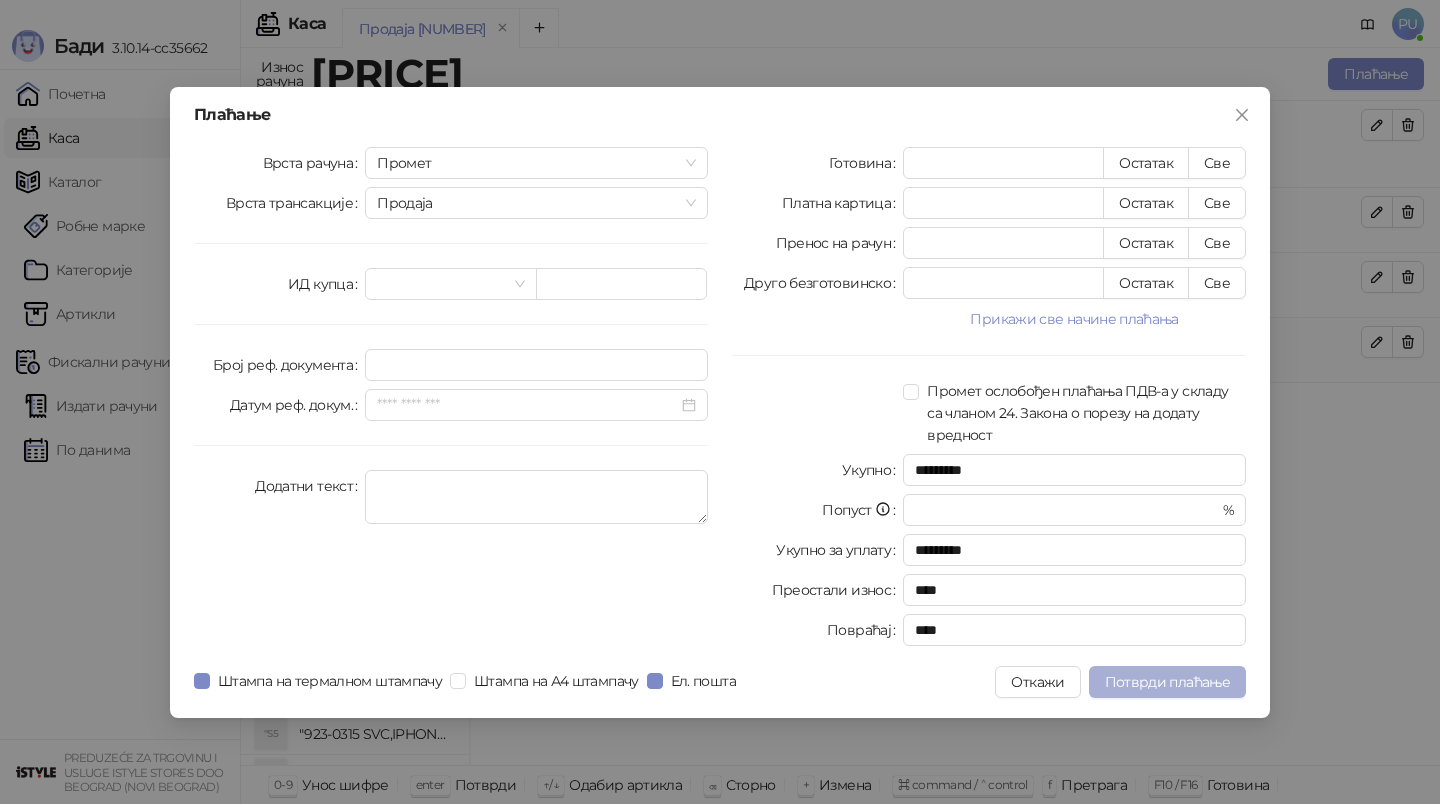click on "Потврди плаћање" at bounding box center [1167, 682] 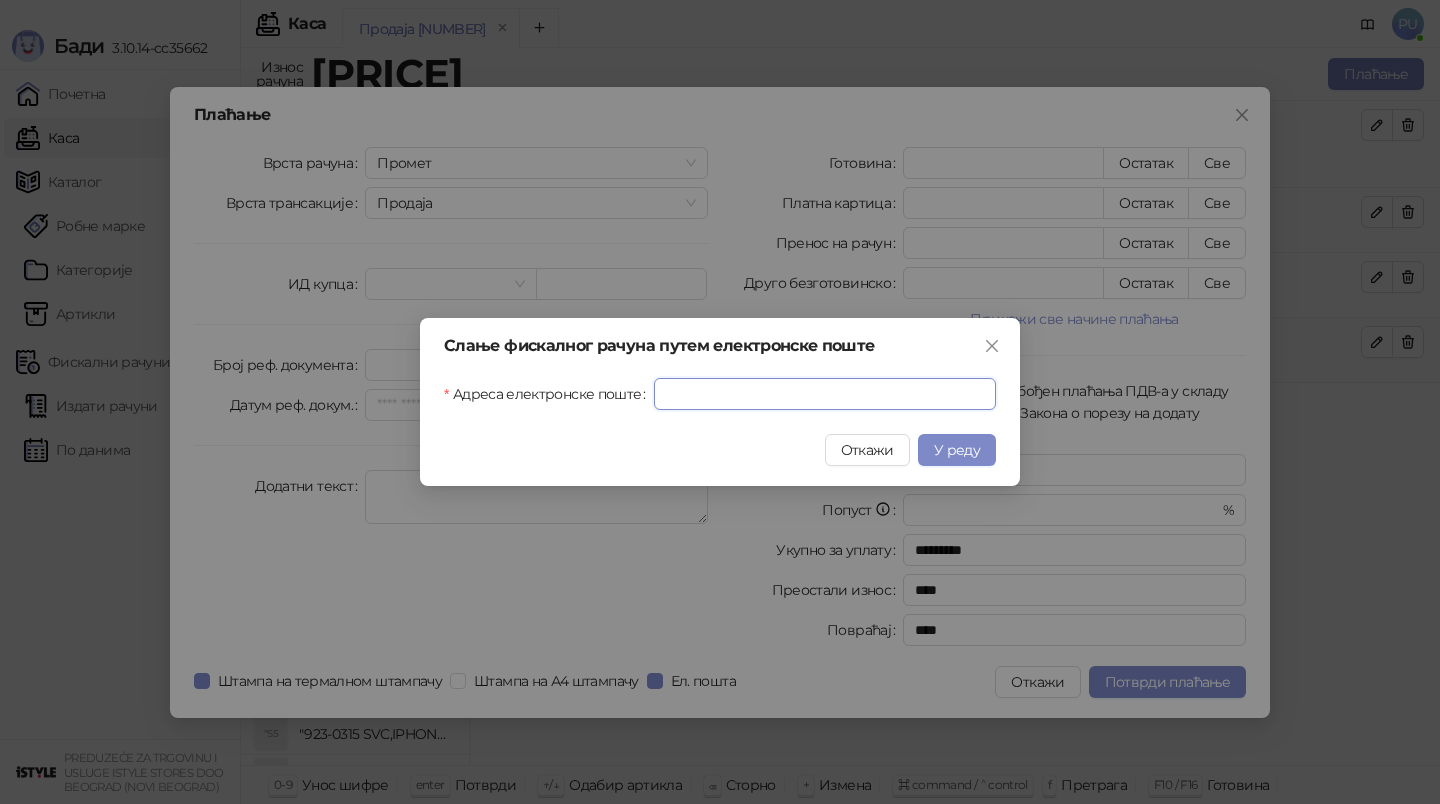 click on "Адреса електронске поште" at bounding box center (825, 394) 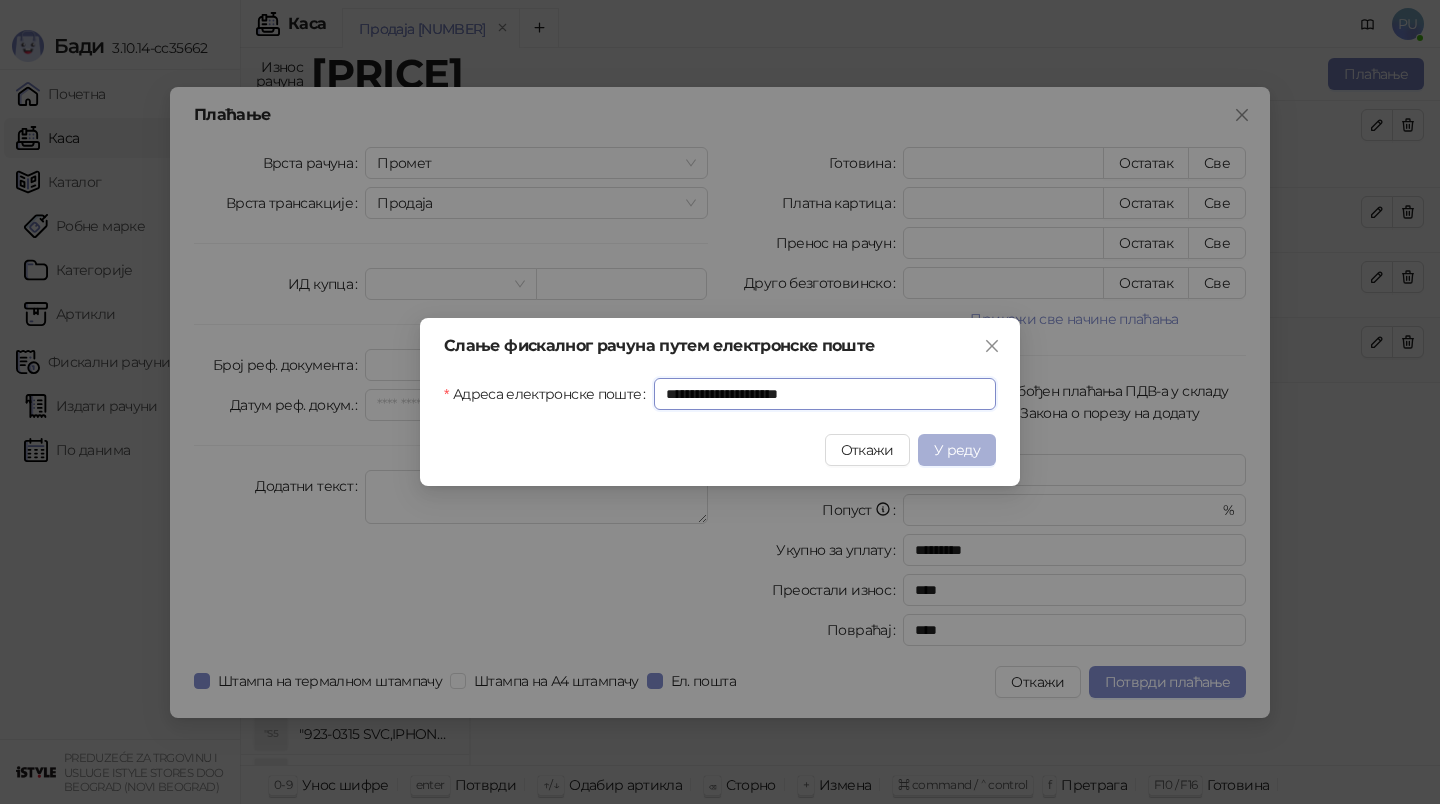 type on "**********" 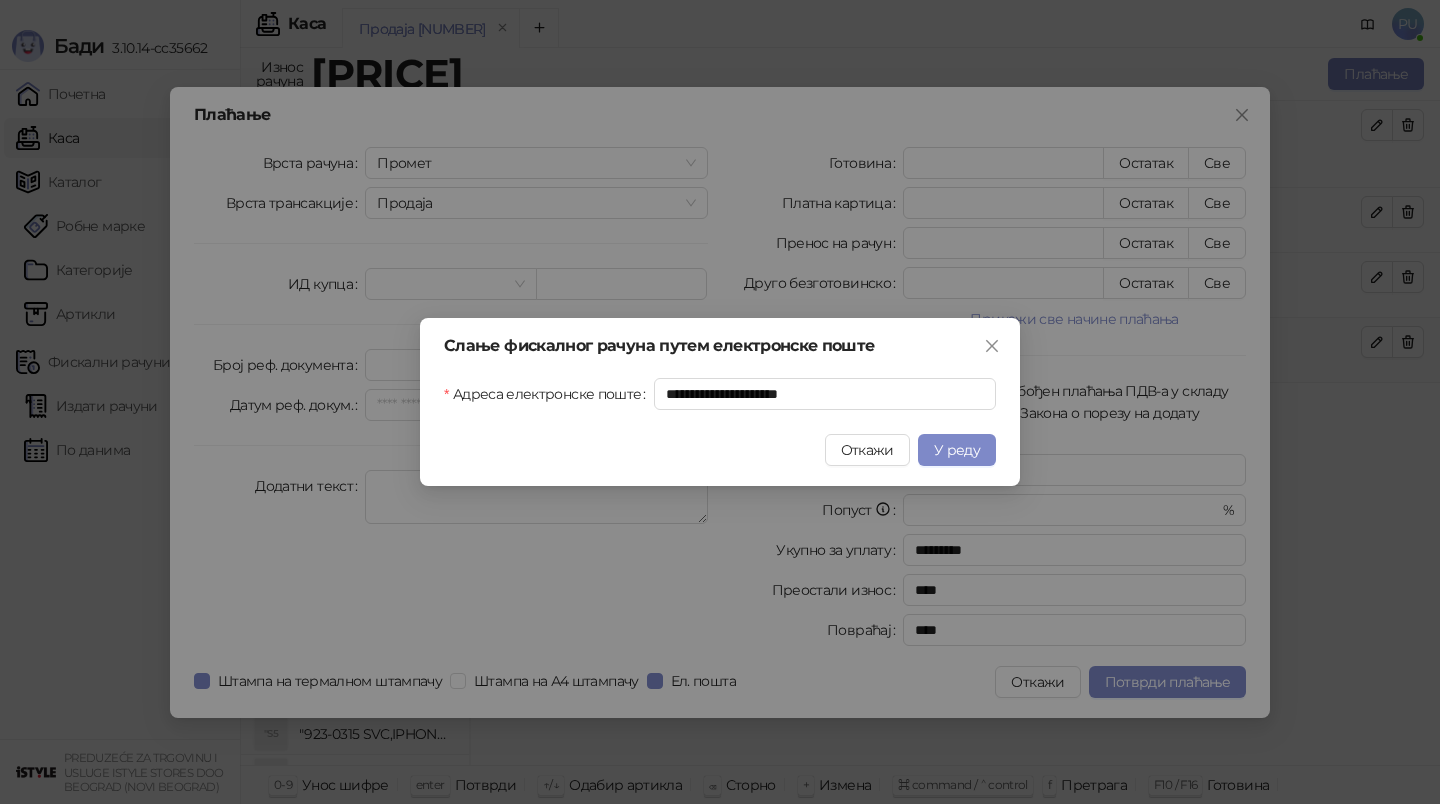 click on "У реду" at bounding box center [957, 450] 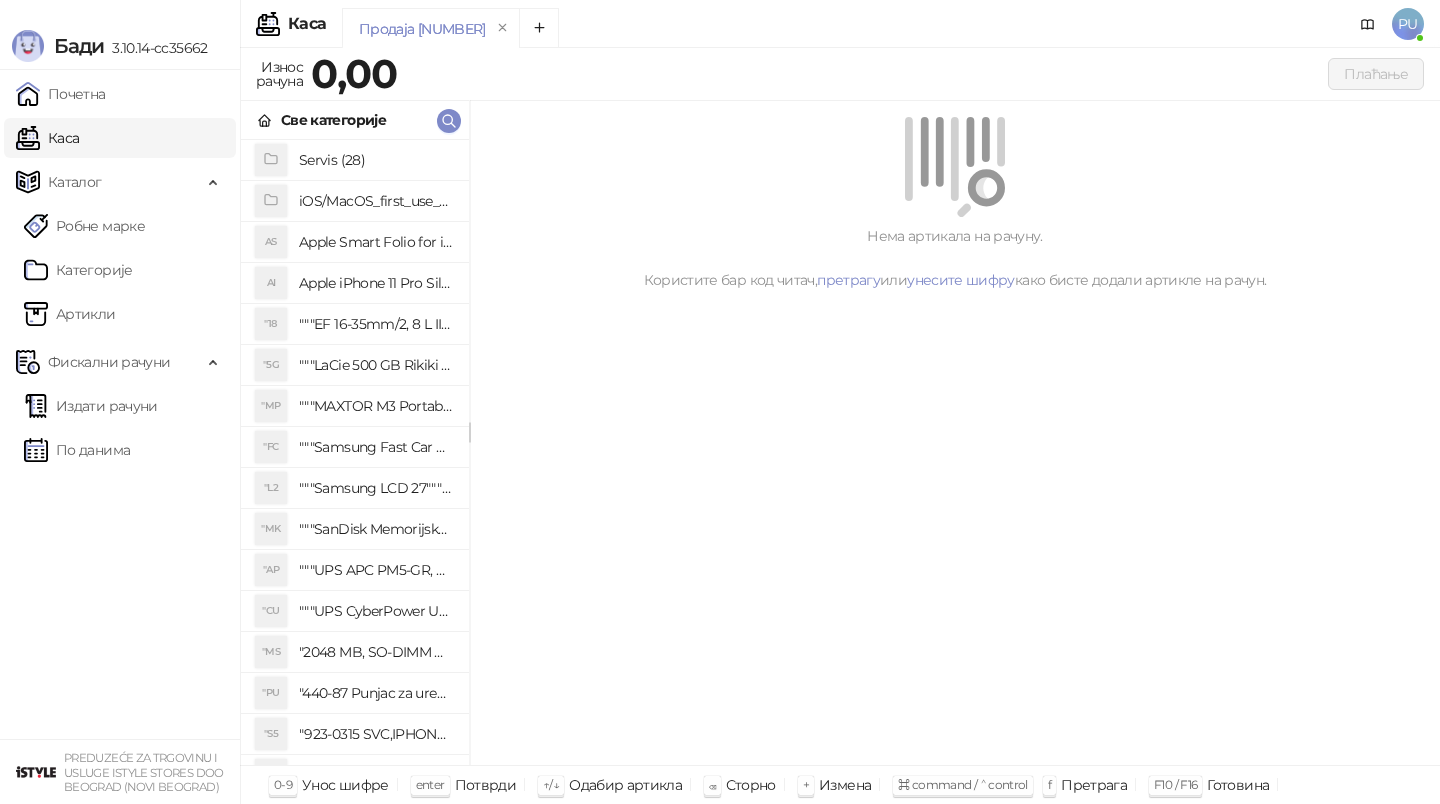 click on "Све категорије" at bounding box center (355, 120) 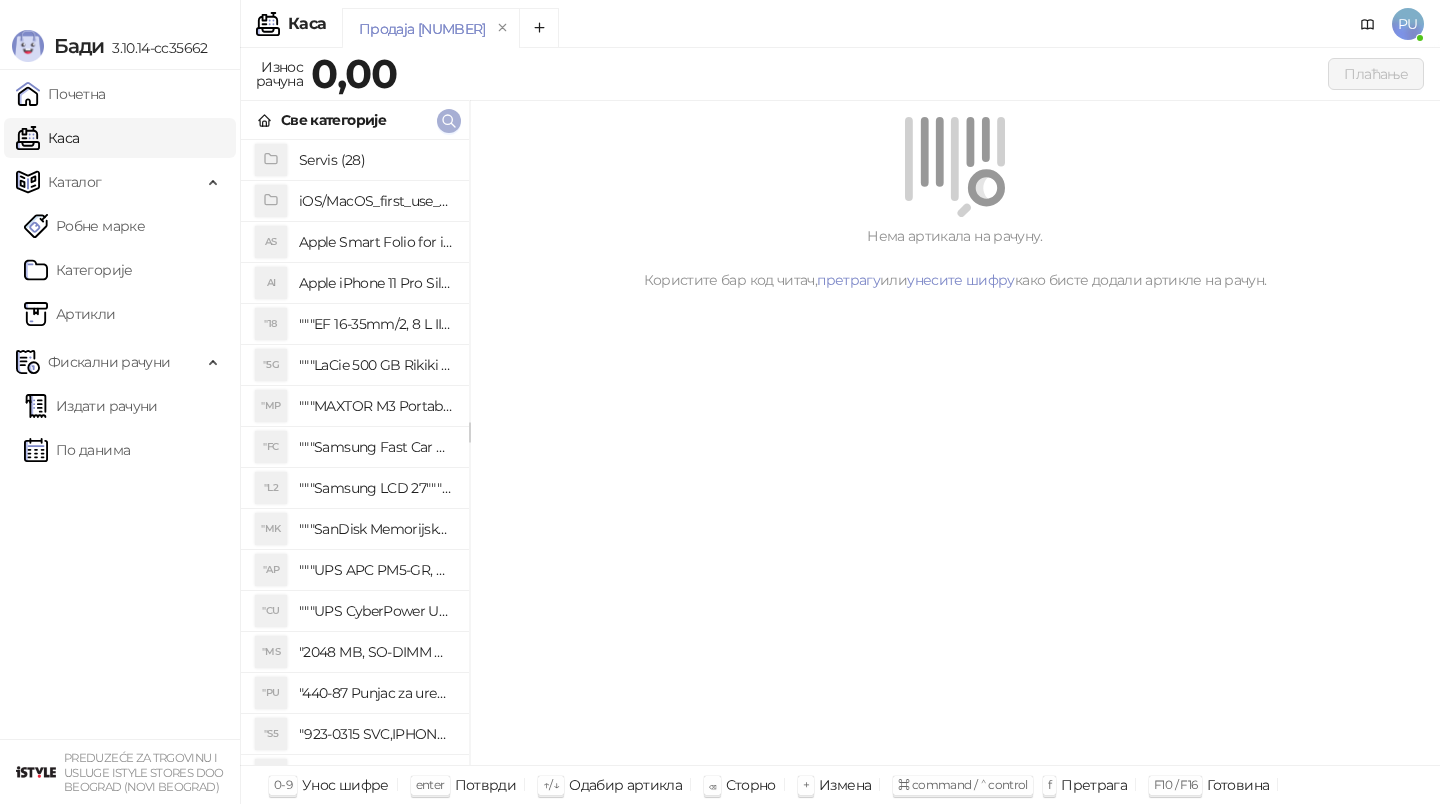 click 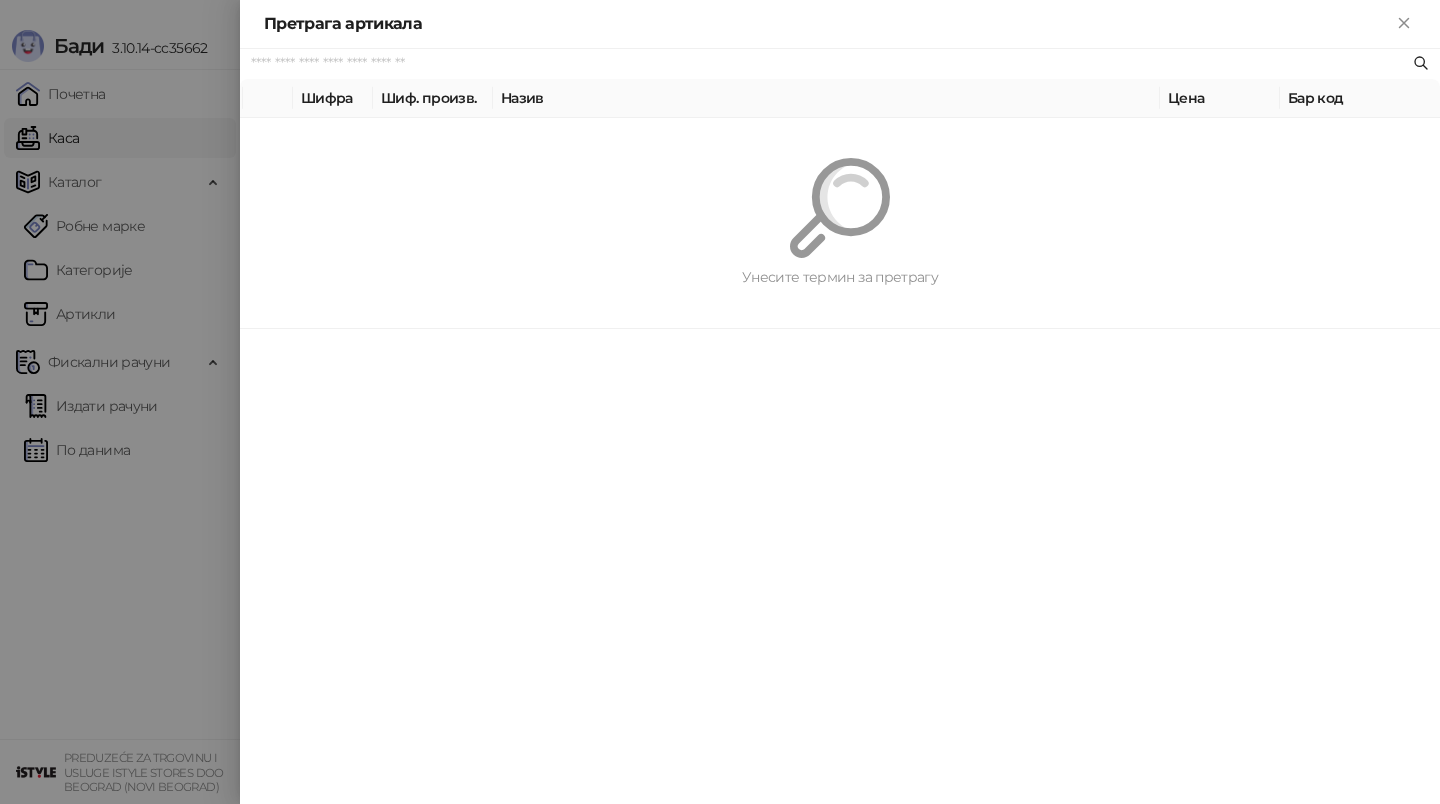 paste on "*********" 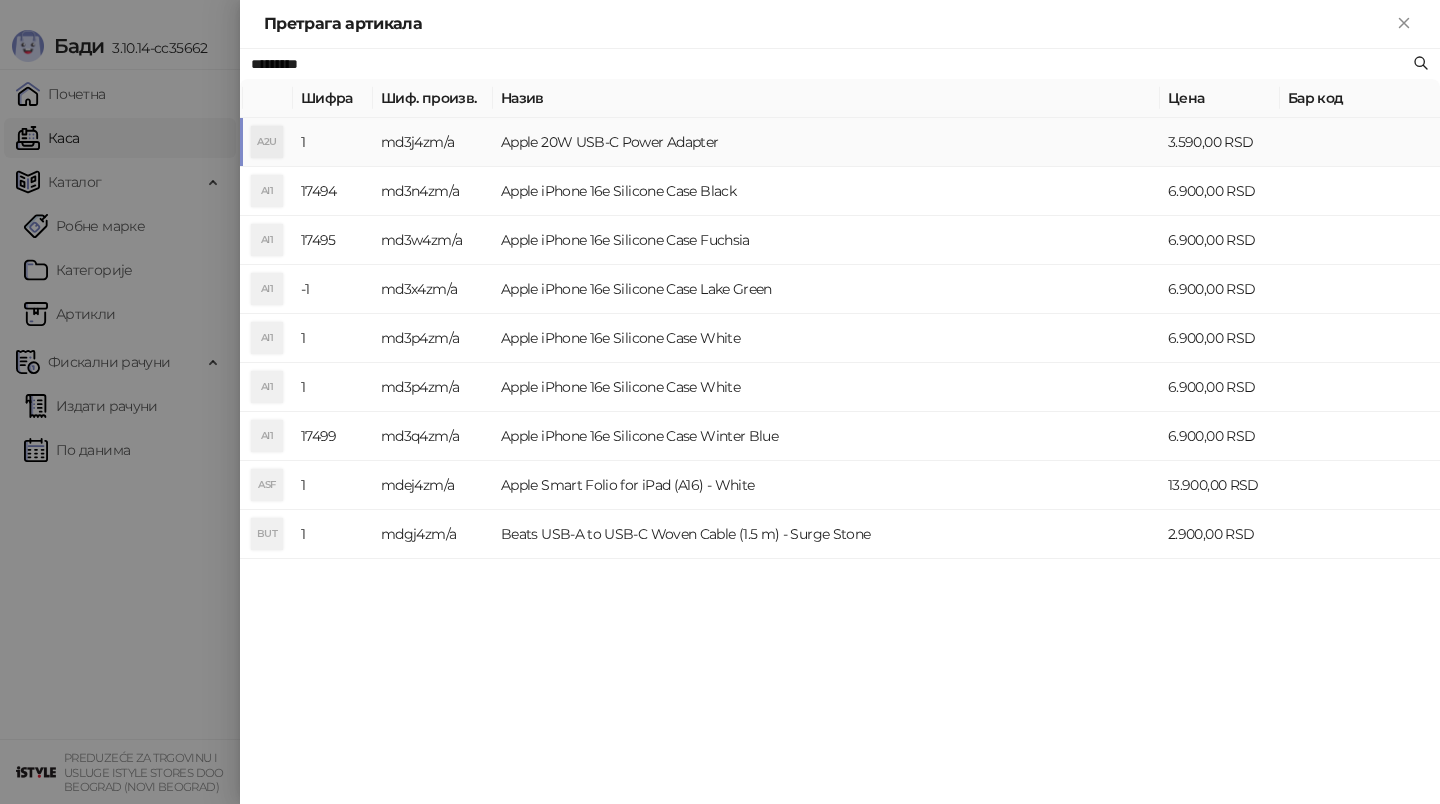type on "*********" 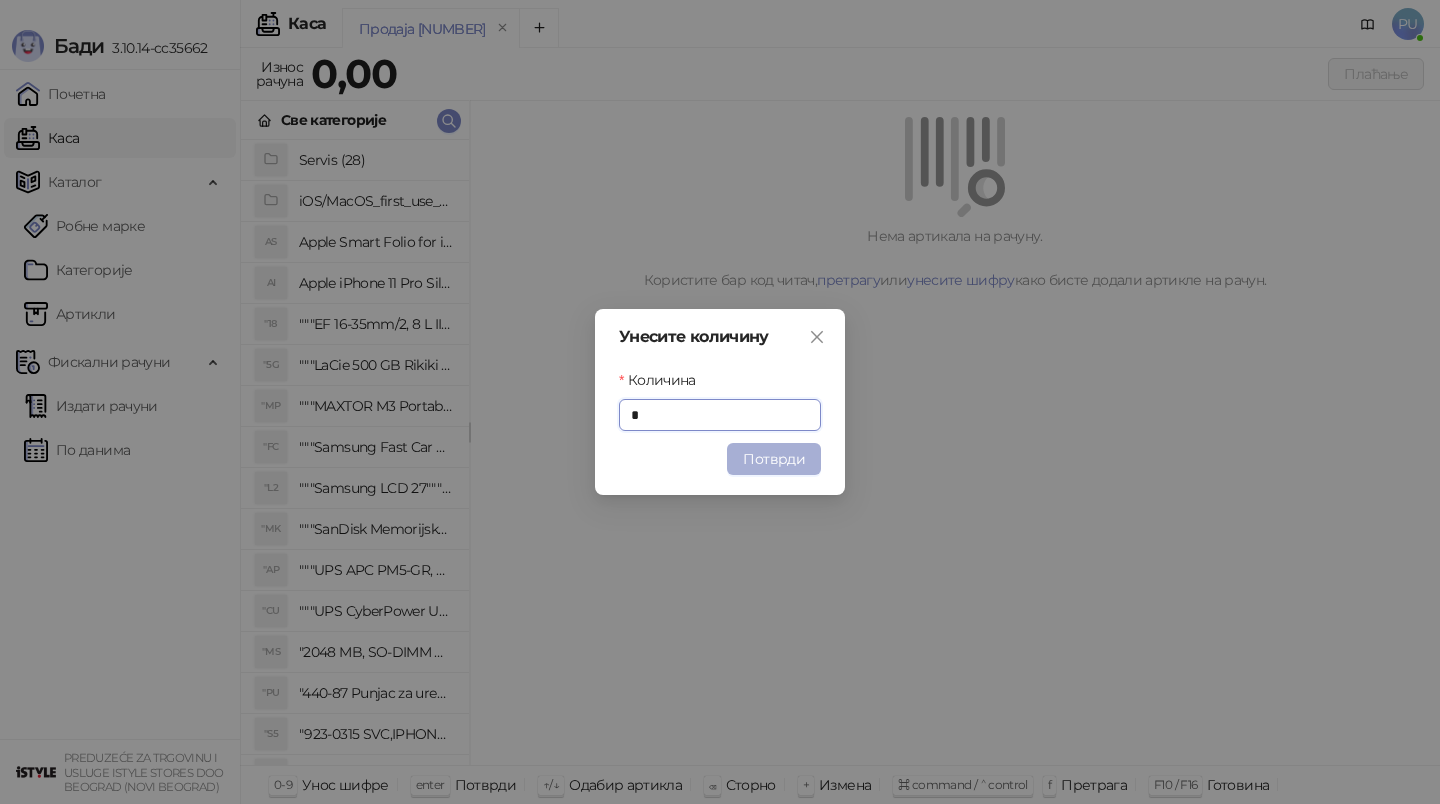 click on "Потврди" at bounding box center (774, 459) 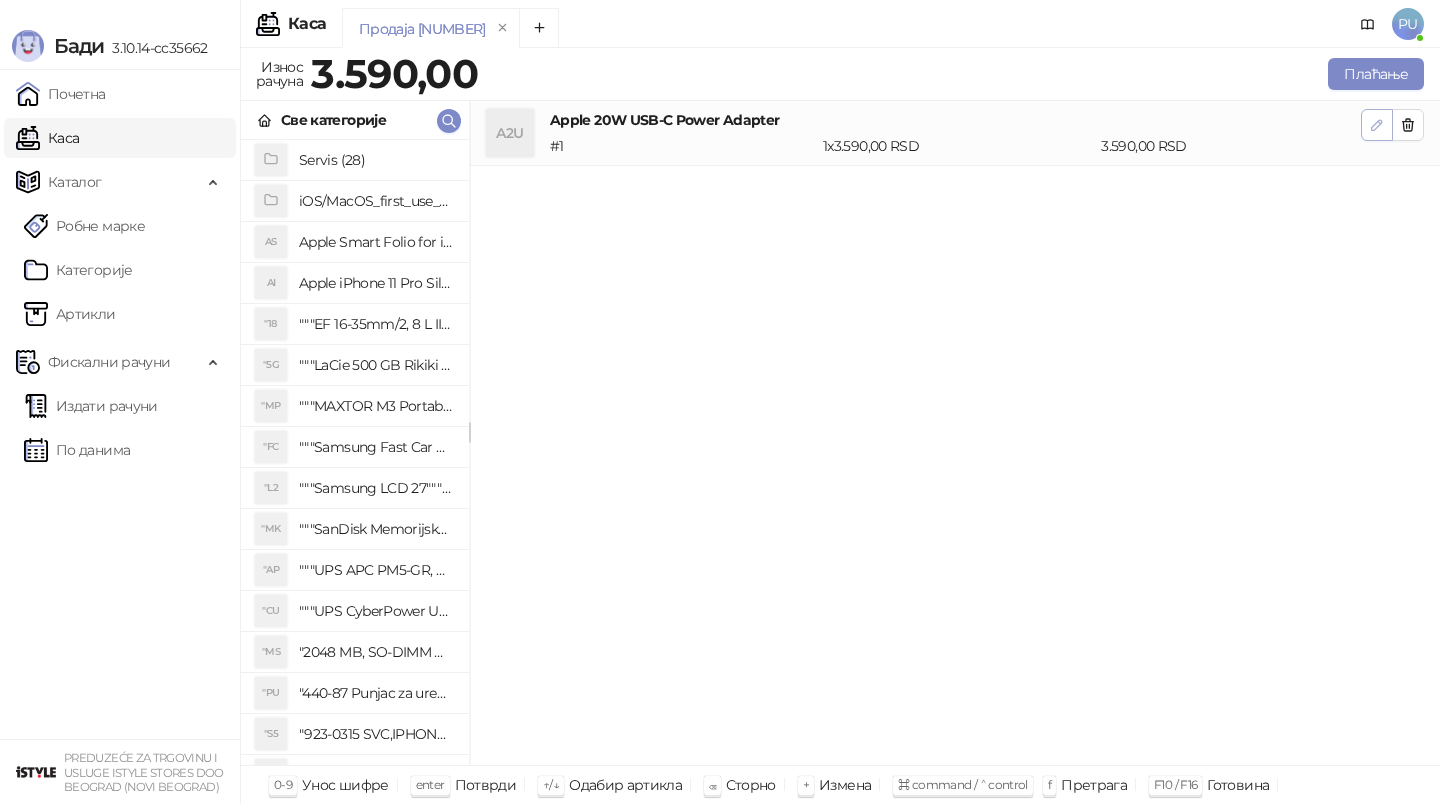 click 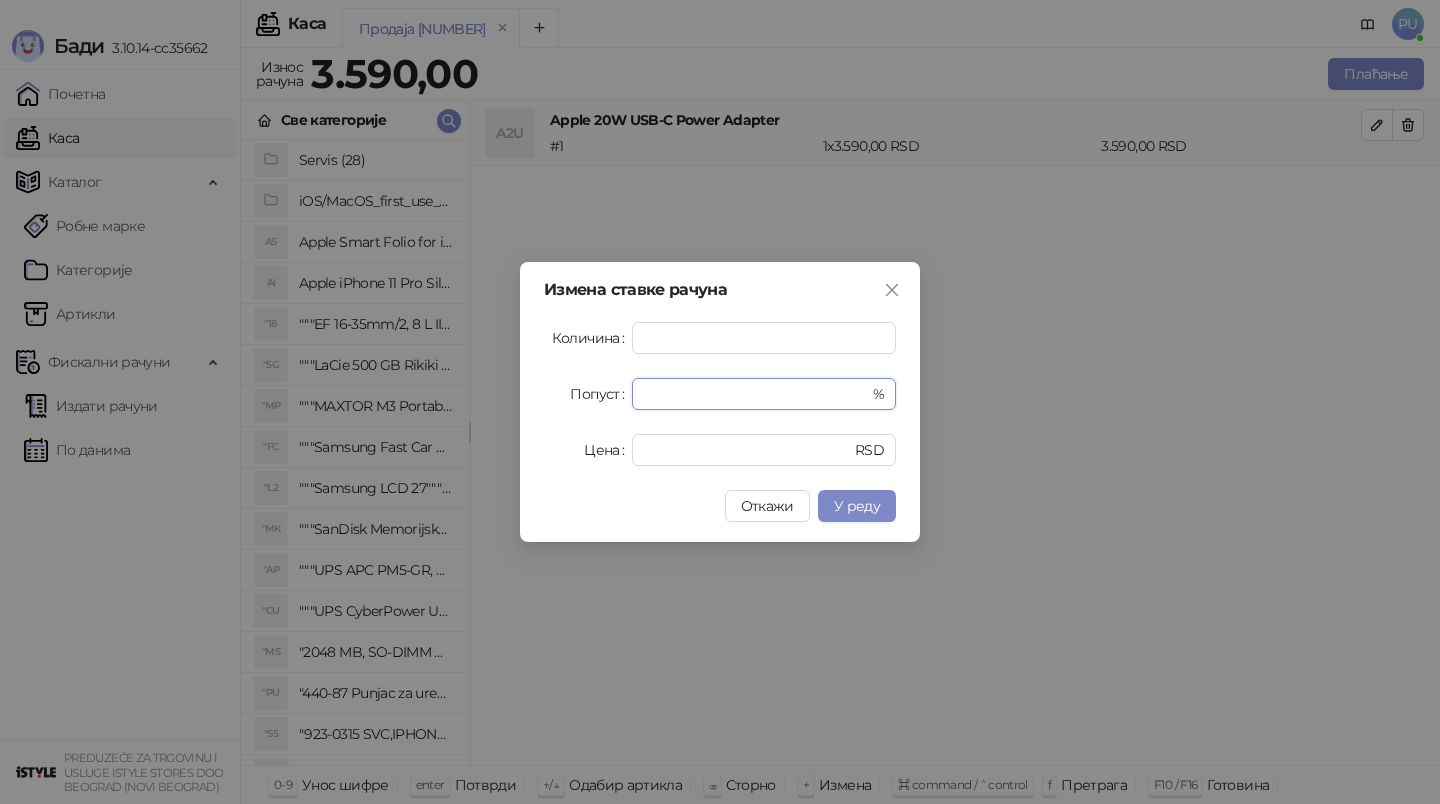 drag, startPoint x: 665, startPoint y: 396, endPoint x: 594, endPoint y: 395, distance: 71.00704 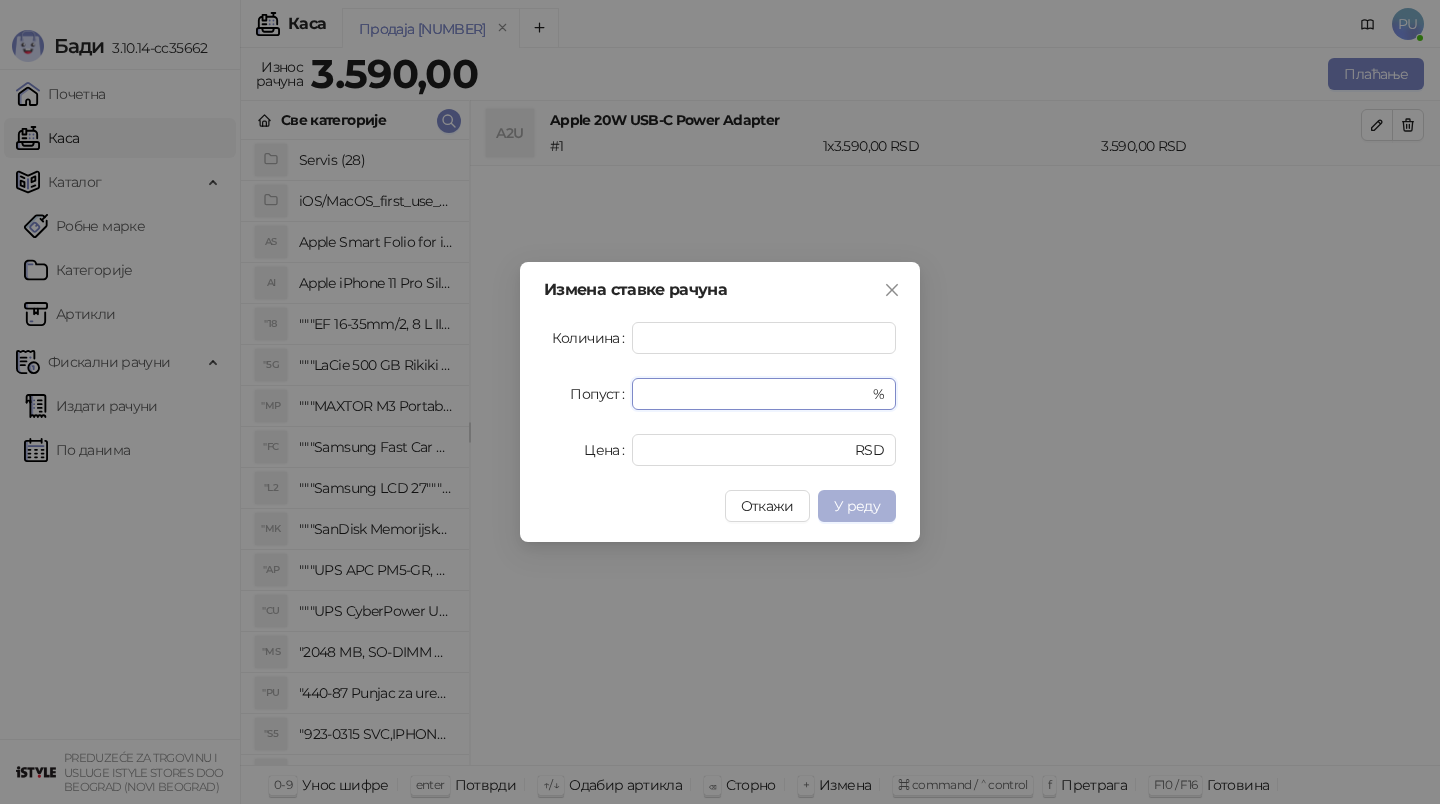 type on "**********" 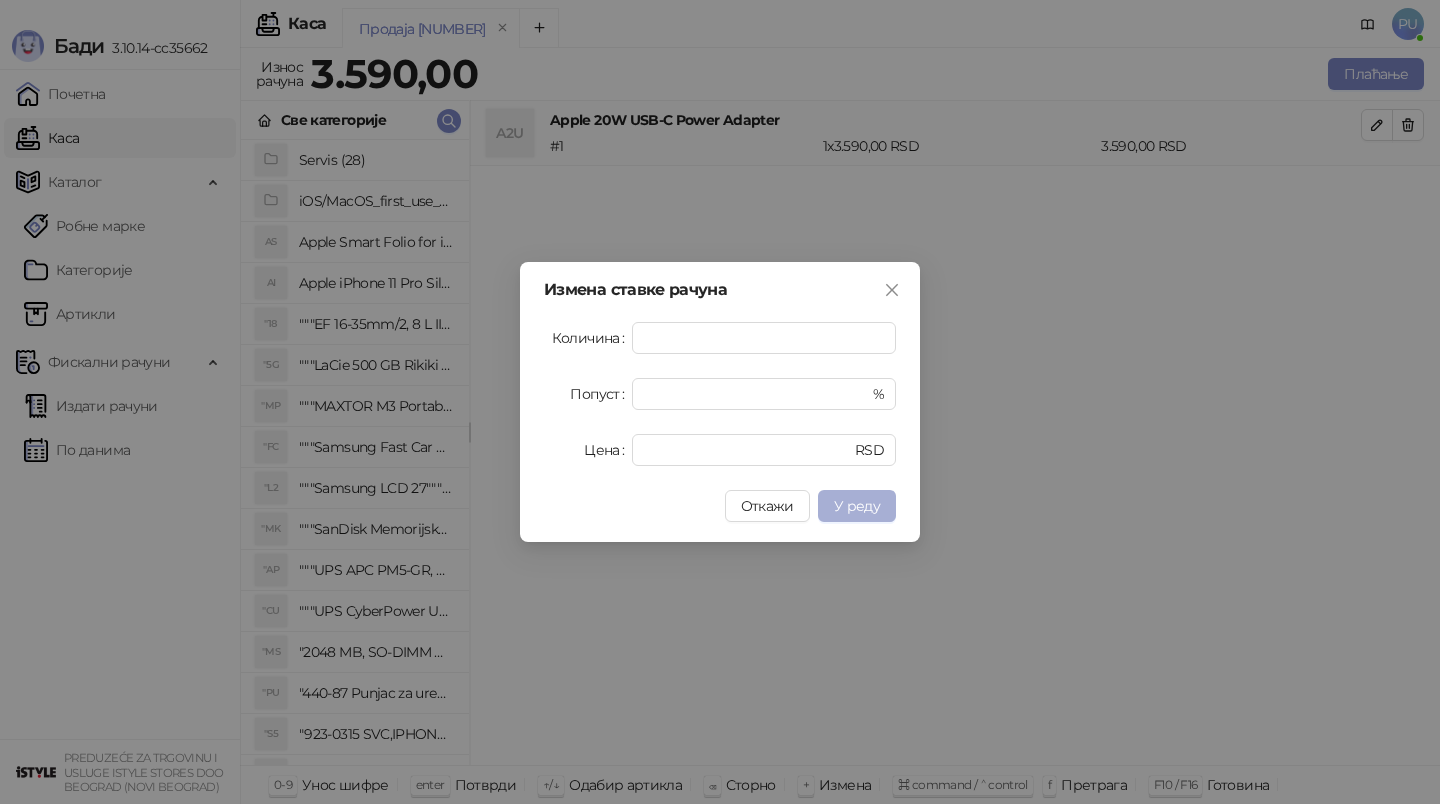 click on "У реду" at bounding box center [857, 506] 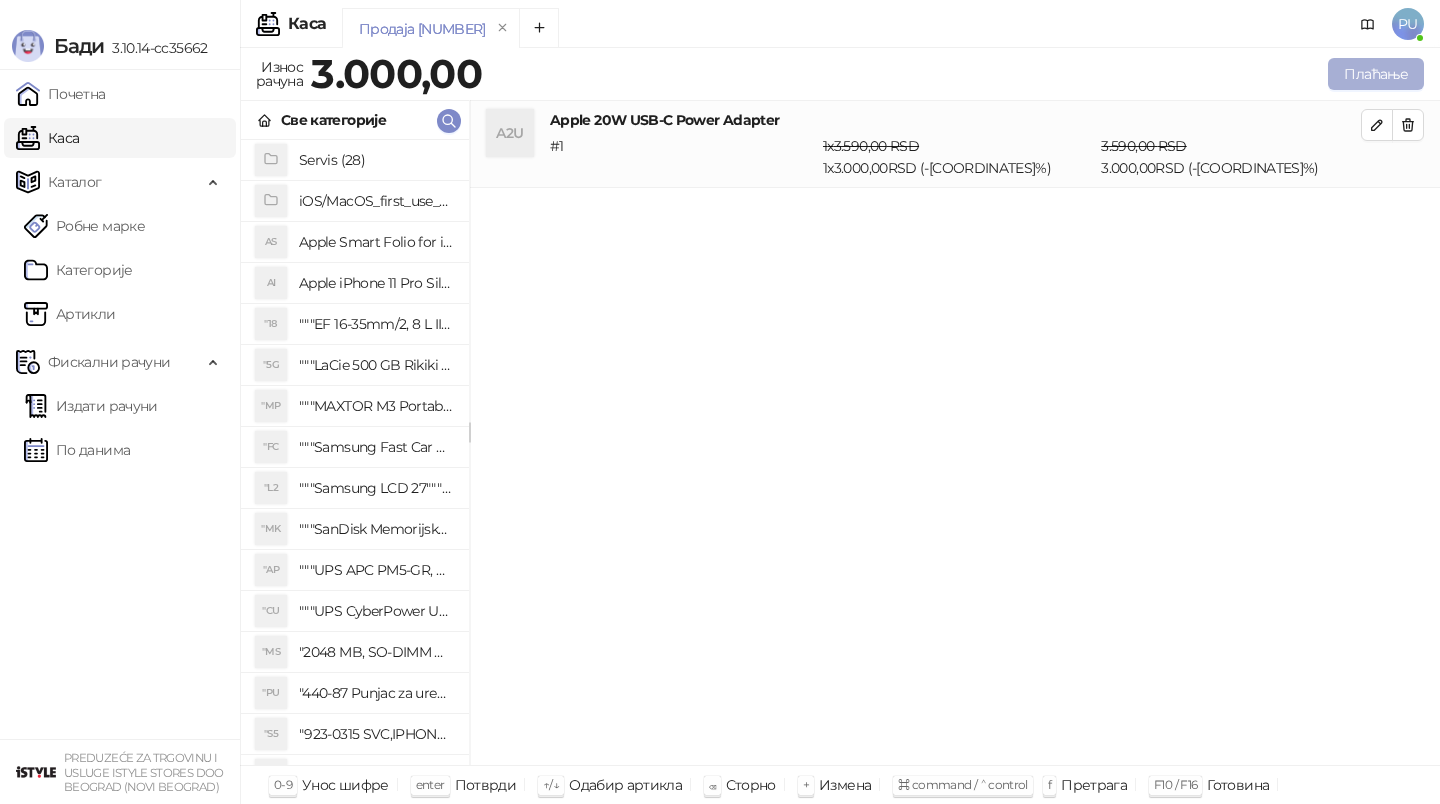 click on "Плаћање" at bounding box center (1376, 74) 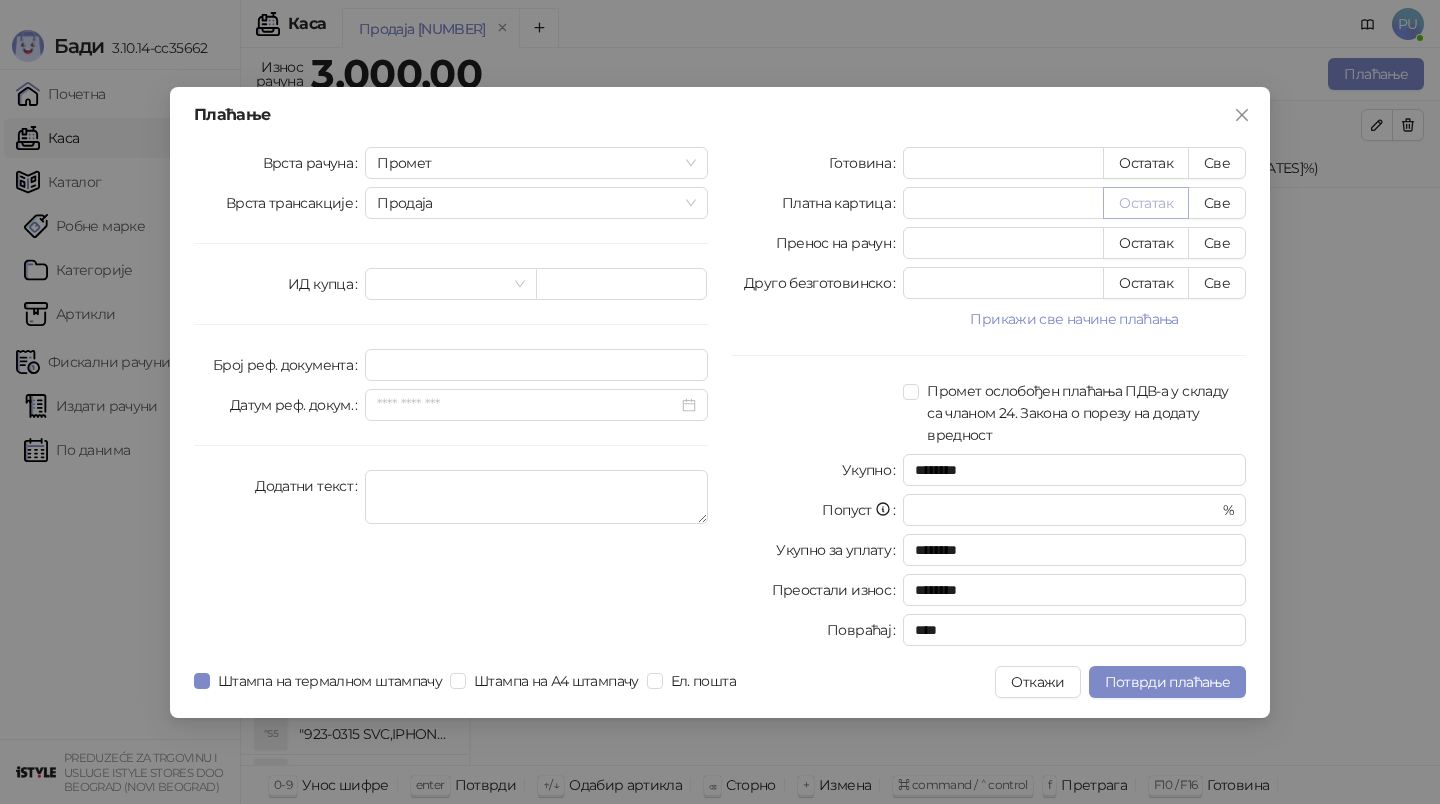 click on "Остатак" at bounding box center [1146, 203] 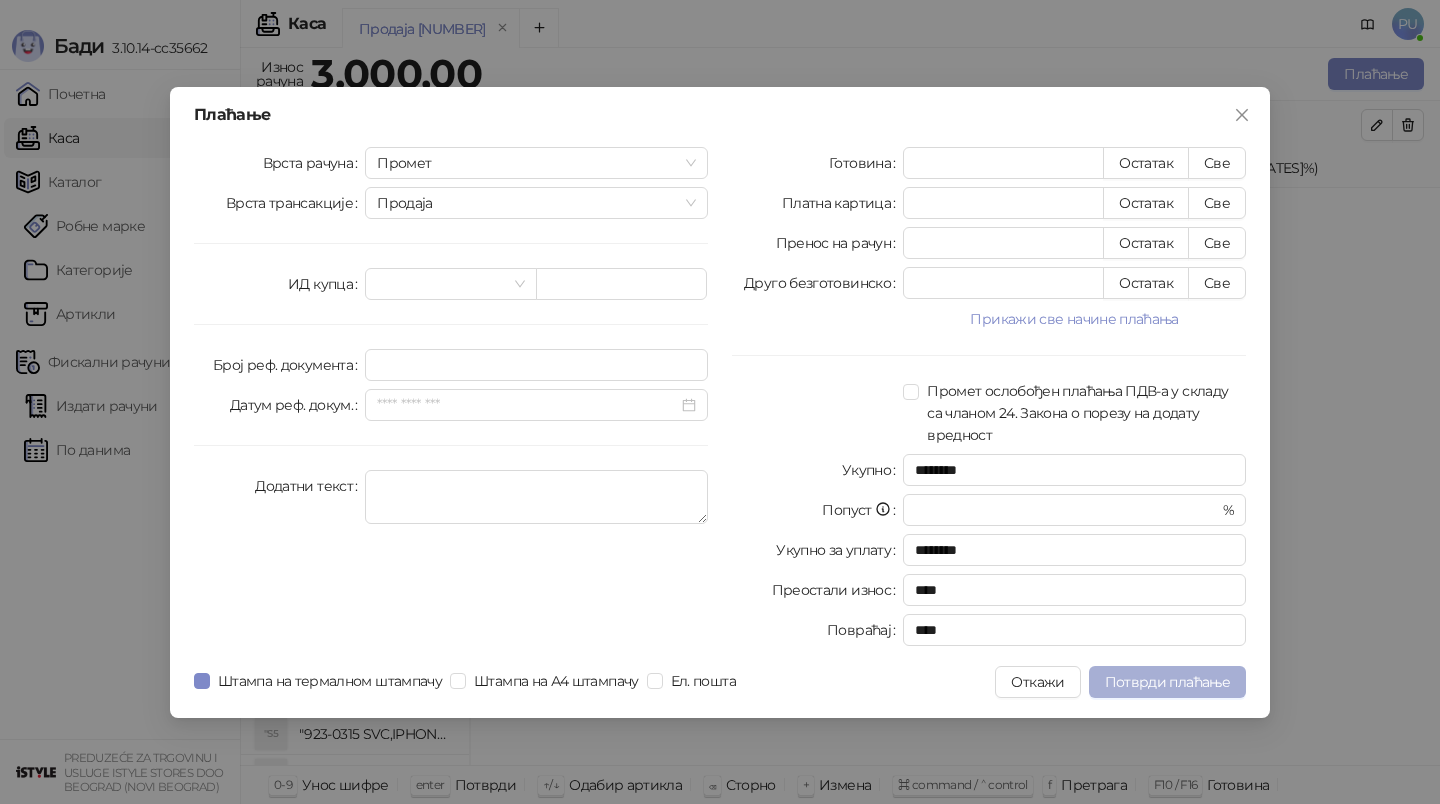 click on "Потврди плаћање" at bounding box center (1167, 682) 